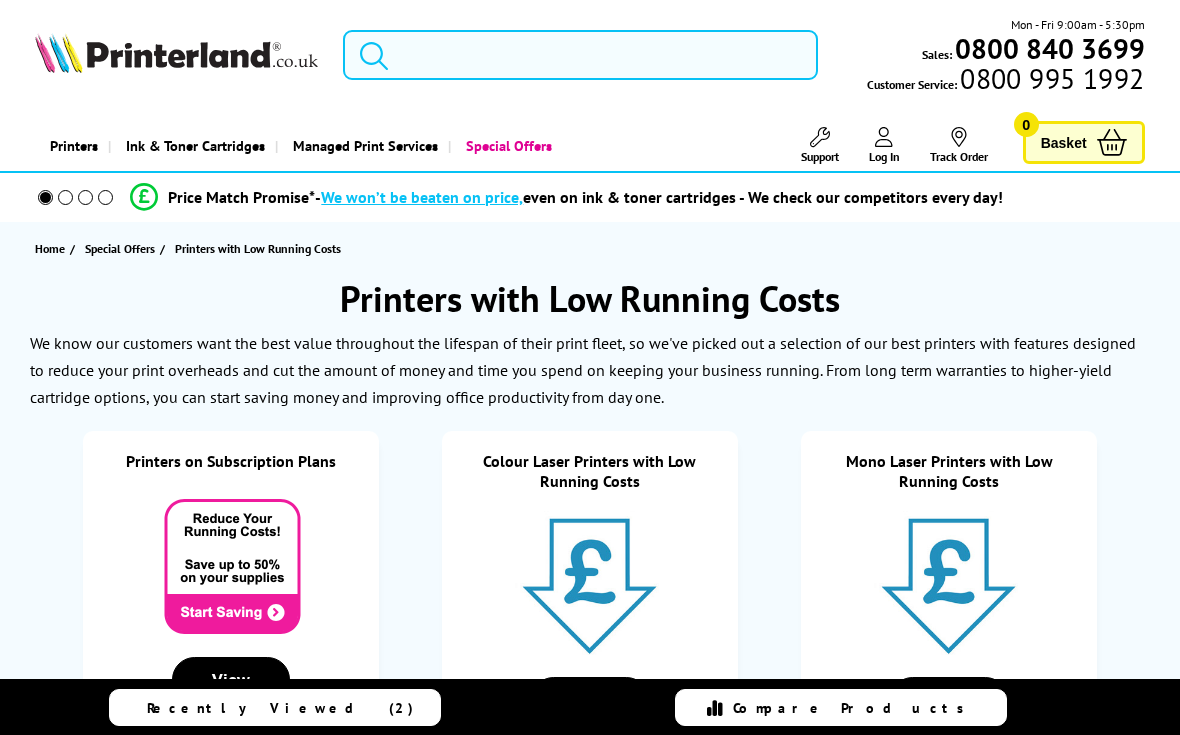 scroll, scrollTop: 0, scrollLeft: 0, axis: both 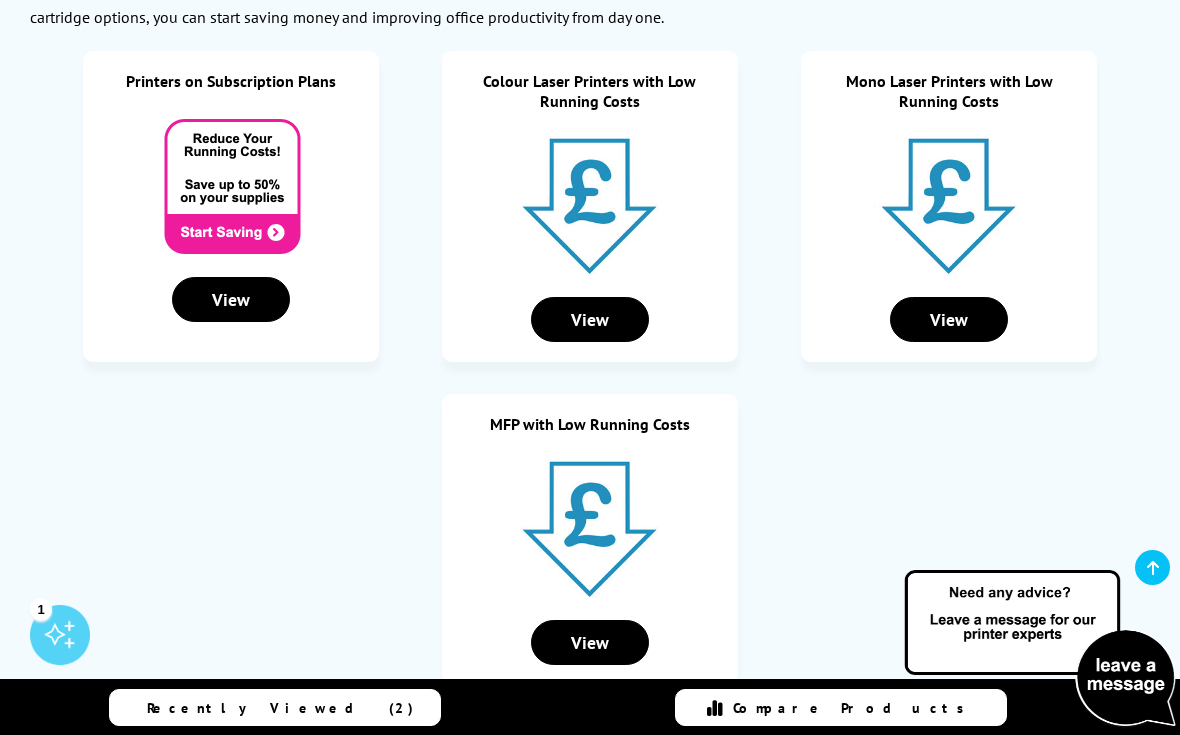 click on "View" at bounding box center (949, 319) 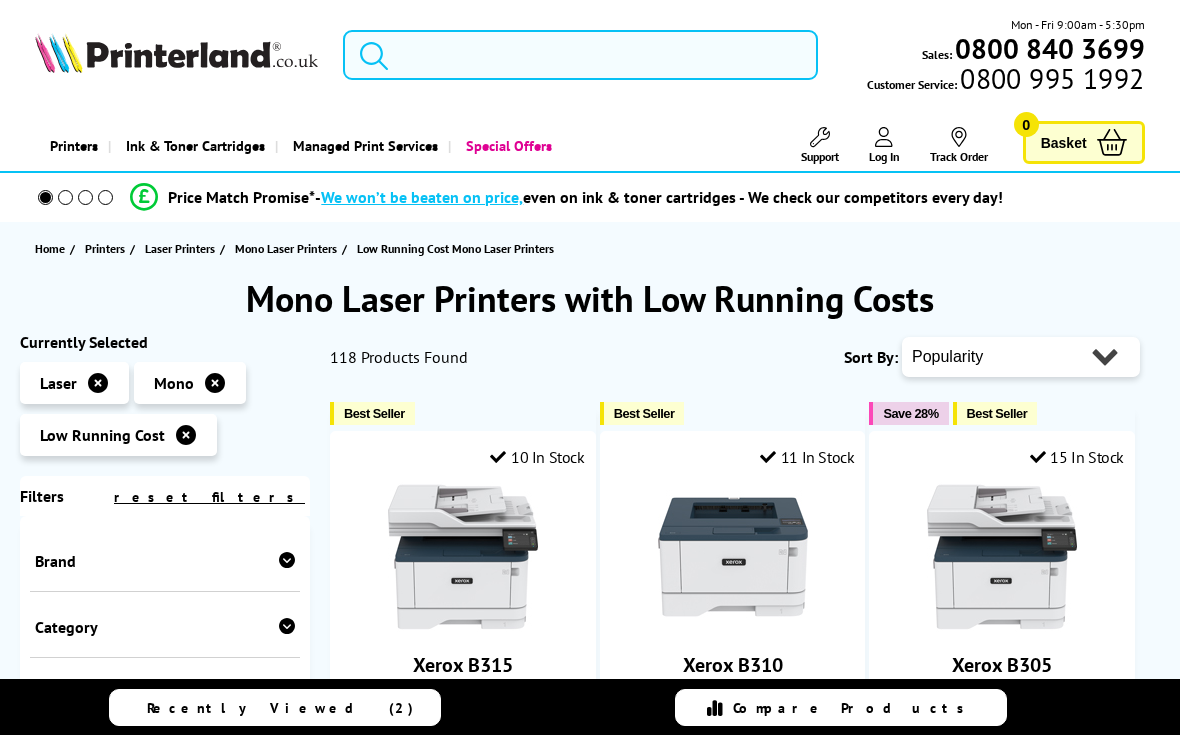 scroll, scrollTop: 0, scrollLeft: 0, axis: both 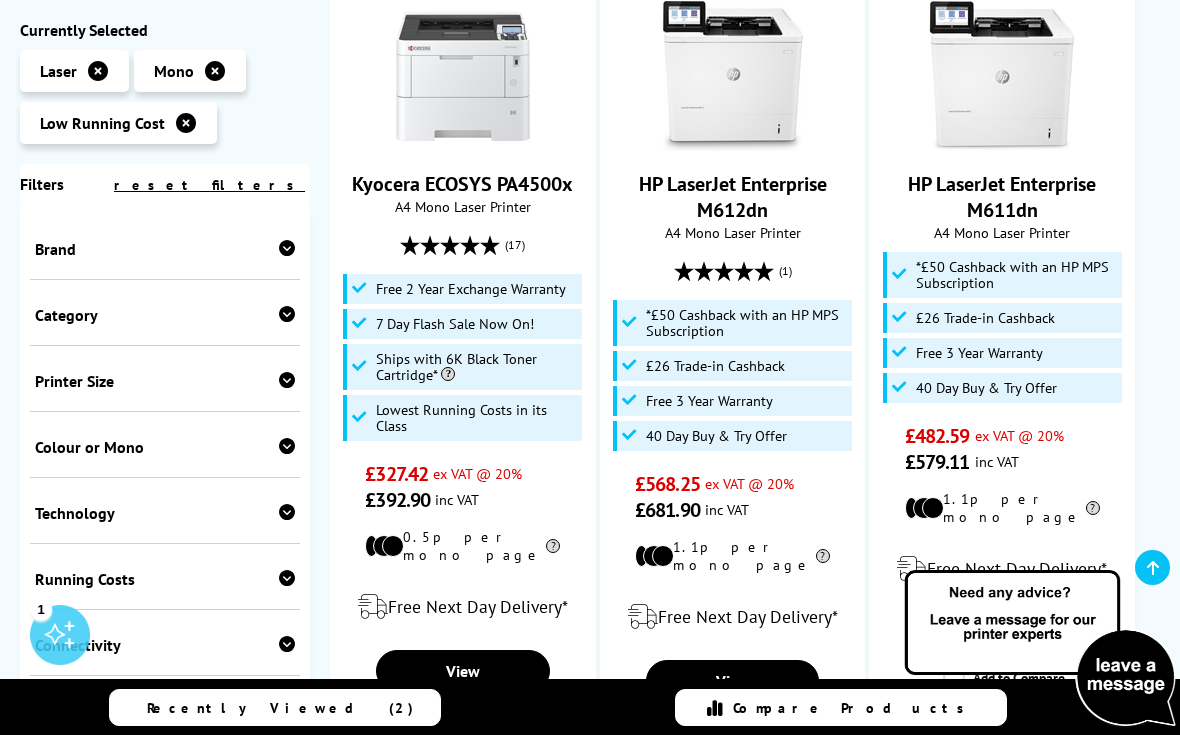 click at bounding box center [287, 249] 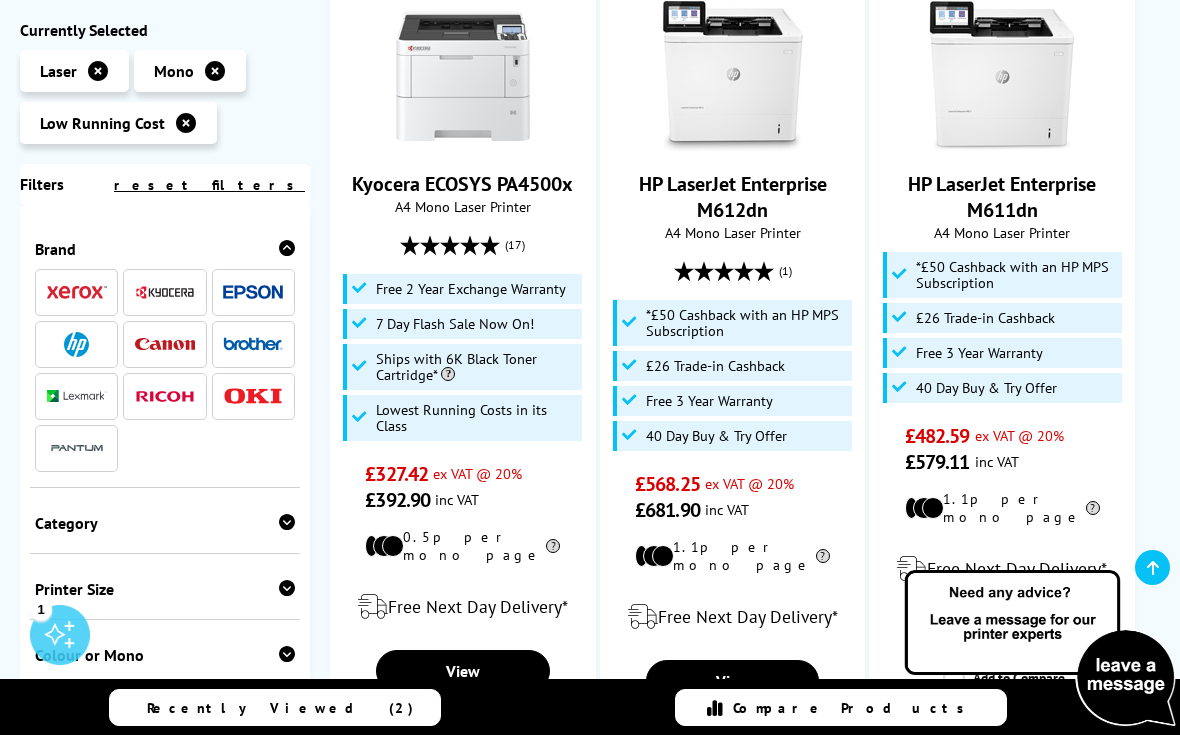 click at bounding box center (76, 344) 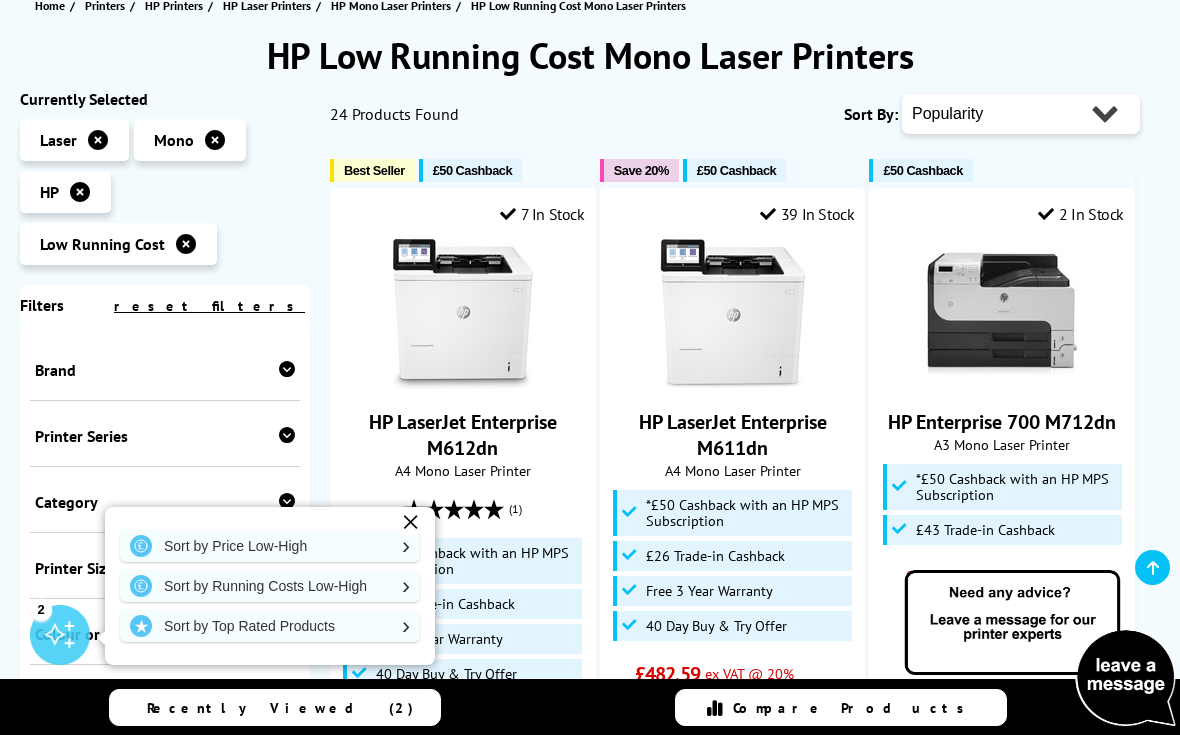 scroll, scrollTop: 0, scrollLeft: 0, axis: both 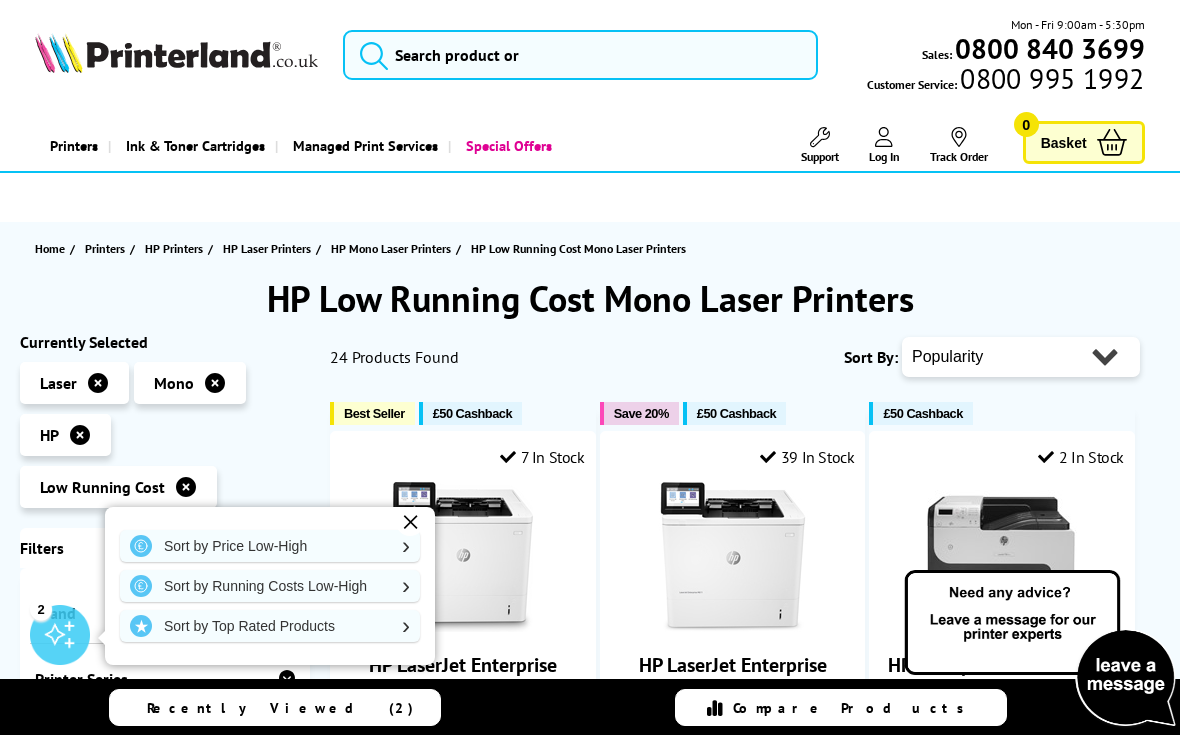 click on "Popularity
Rating
Price - Low to High
Price - High to Low
Running Costs - Low to High
Size - Small to Large" at bounding box center [1021, 357] 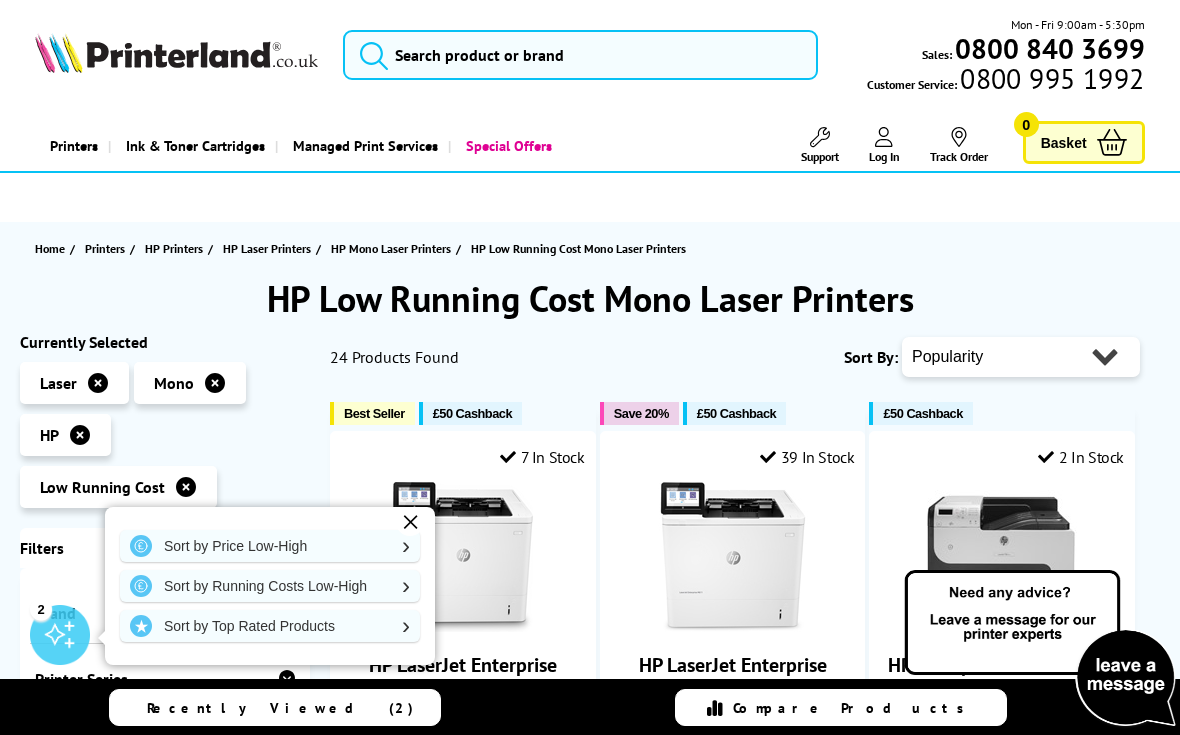 select on "Price Ascending" 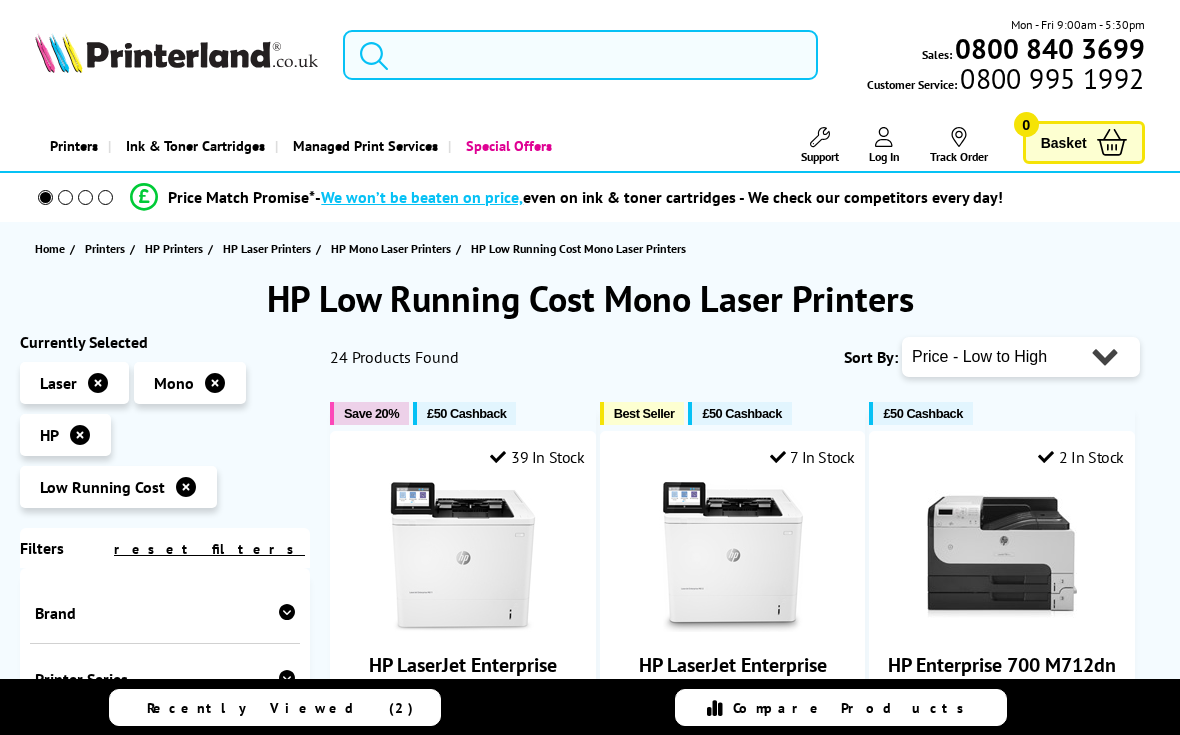 scroll, scrollTop: 0, scrollLeft: 0, axis: both 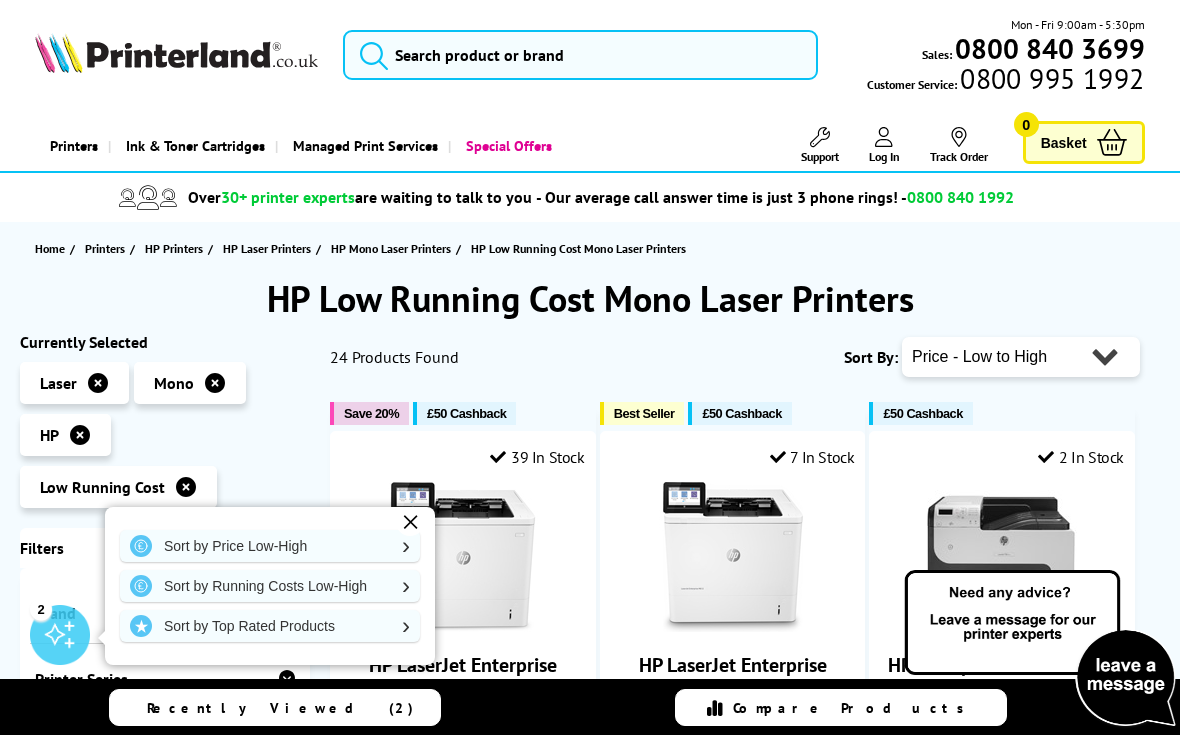 click on "Popularity
Rating
Price - Low to High
Price - High to Low
Running Costs - Low to High
Size - Small to Large" at bounding box center (1021, 357) 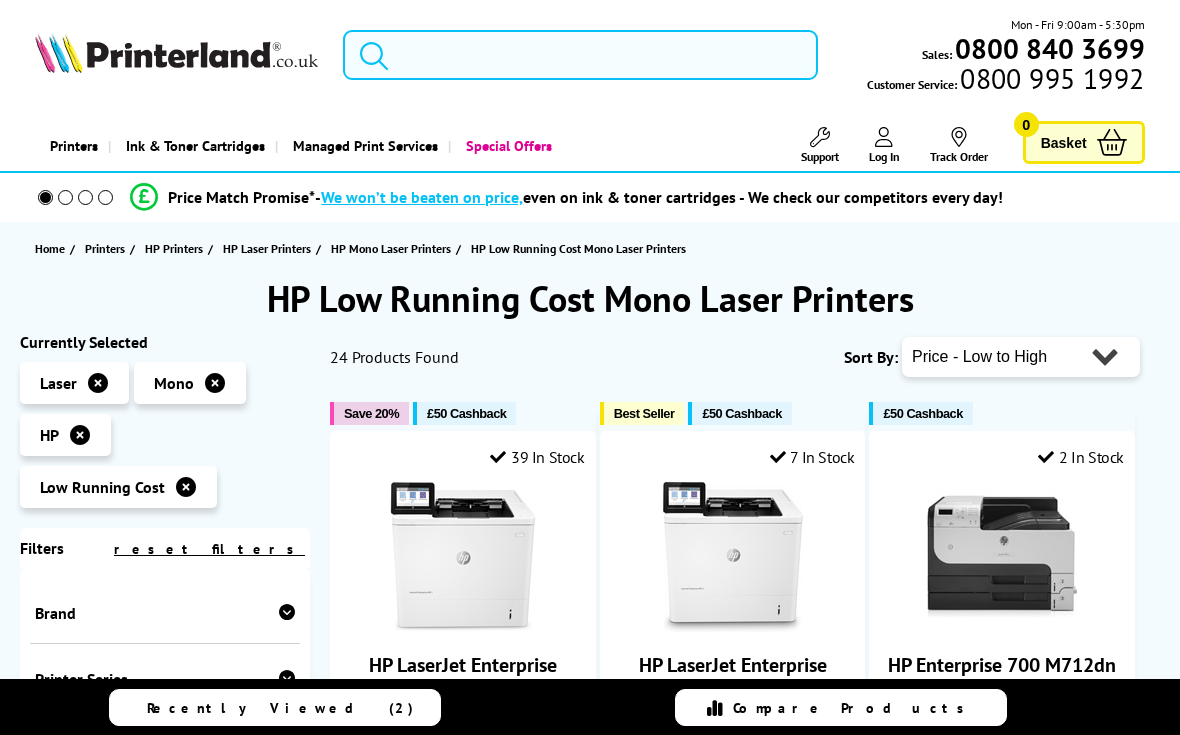 scroll, scrollTop: 0, scrollLeft: 0, axis: both 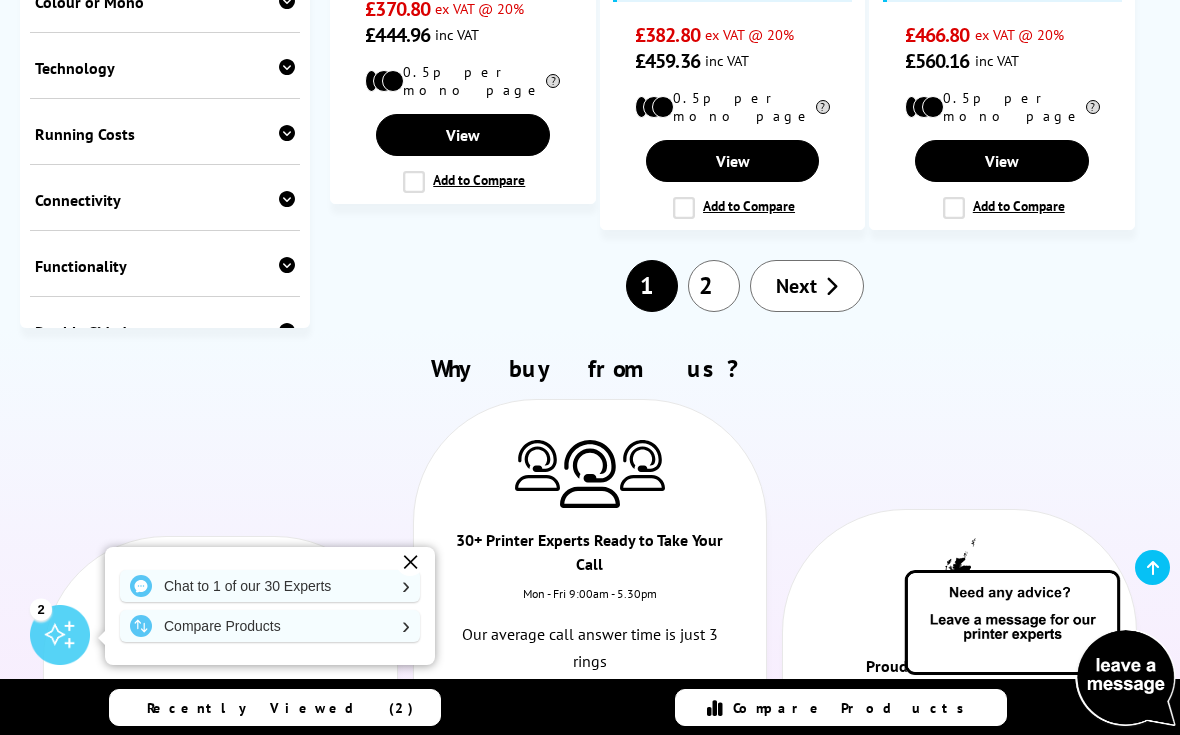 click on "Next" at bounding box center (796, 286) 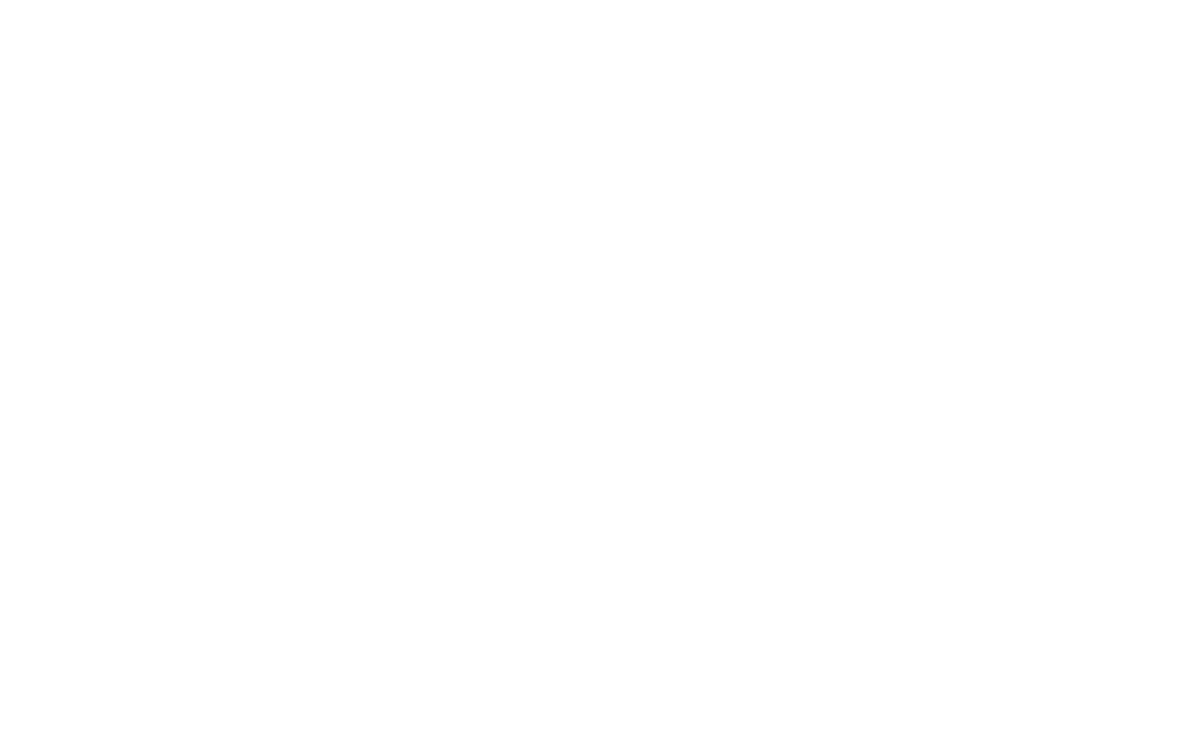 scroll, scrollTop: 0, scrollLeft: 0, axis: both 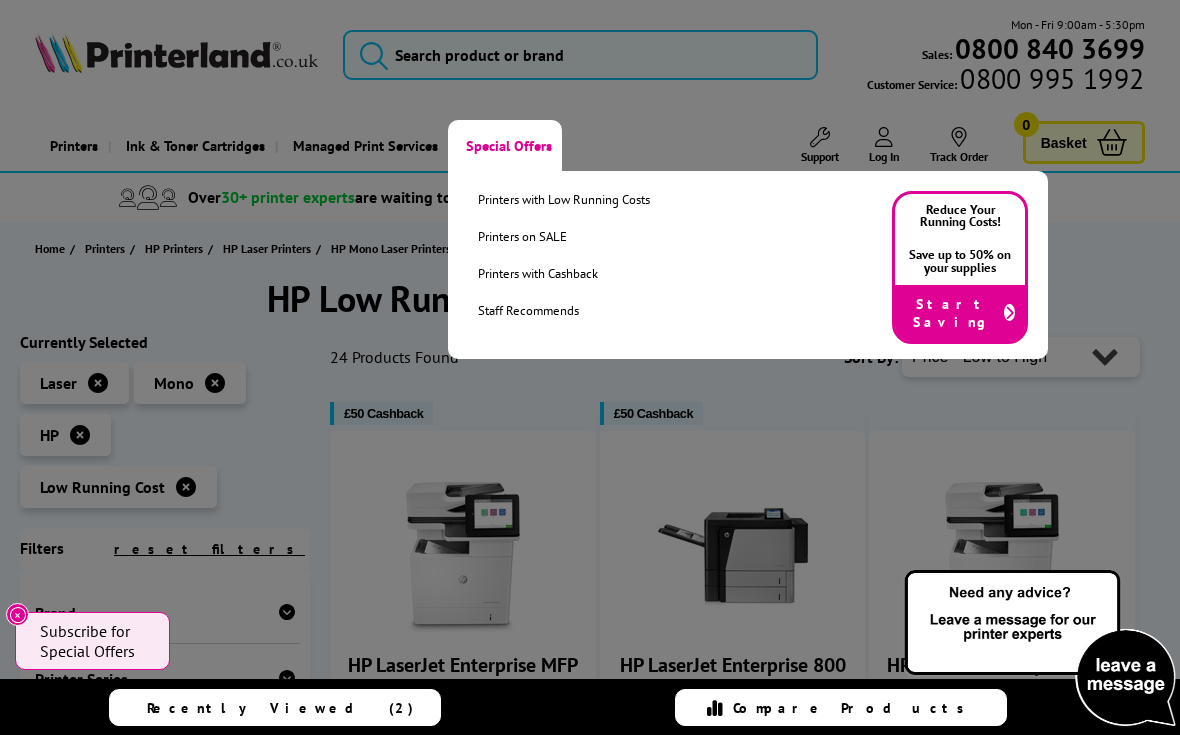 click on "Printers on SALE" at bounding box center [564, 236] 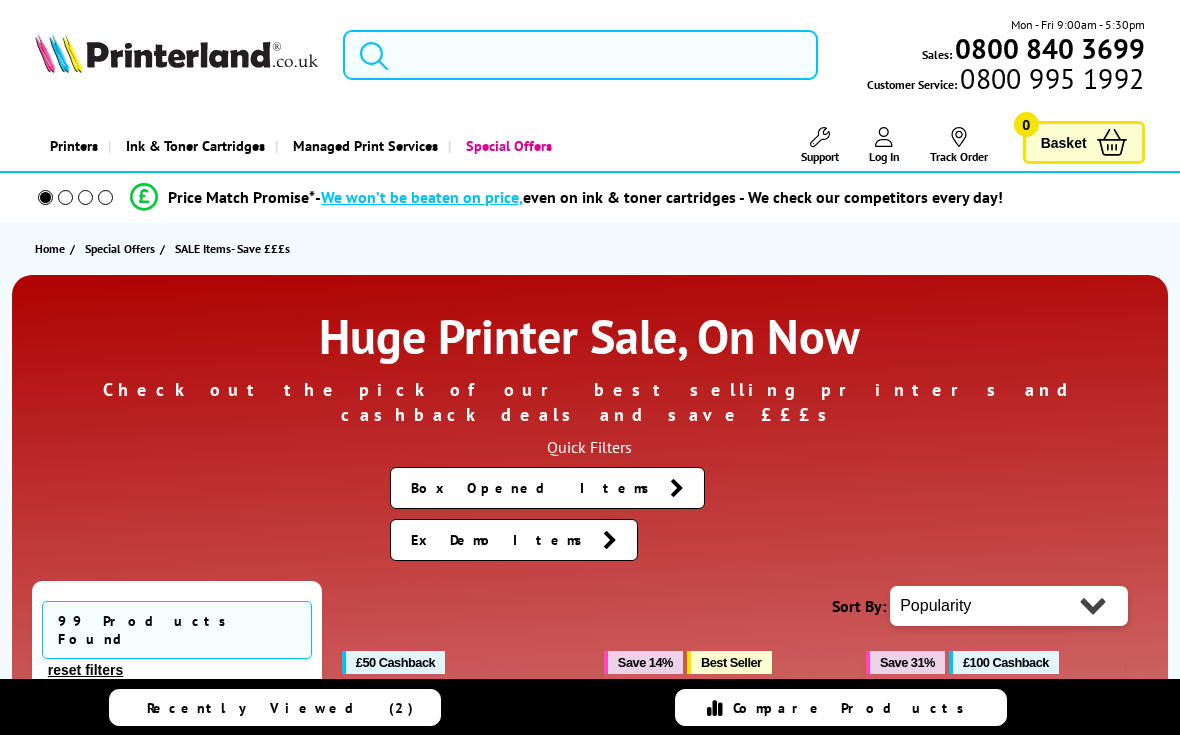 scroll, scrollTop: 0, scrollLeft: 0, axis: both 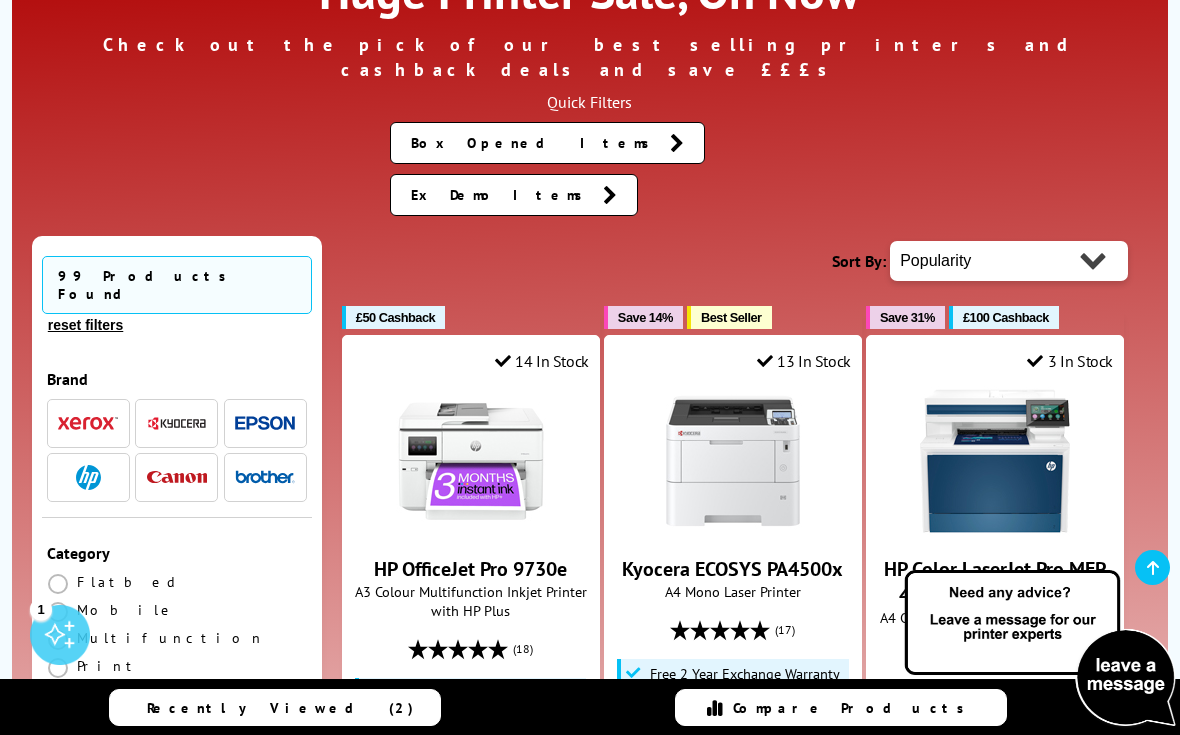 click at bounding box center [88, 477] 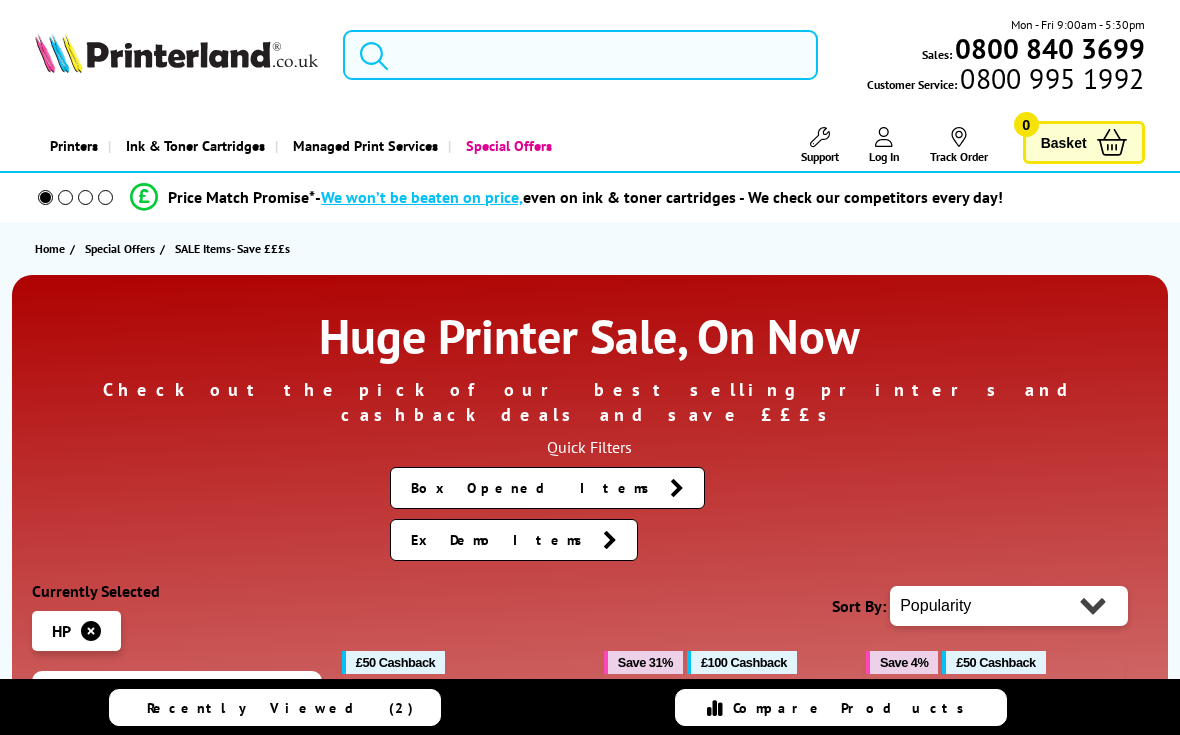 scroll, scrollTop: 0, scrollLeft: 0, axis: both 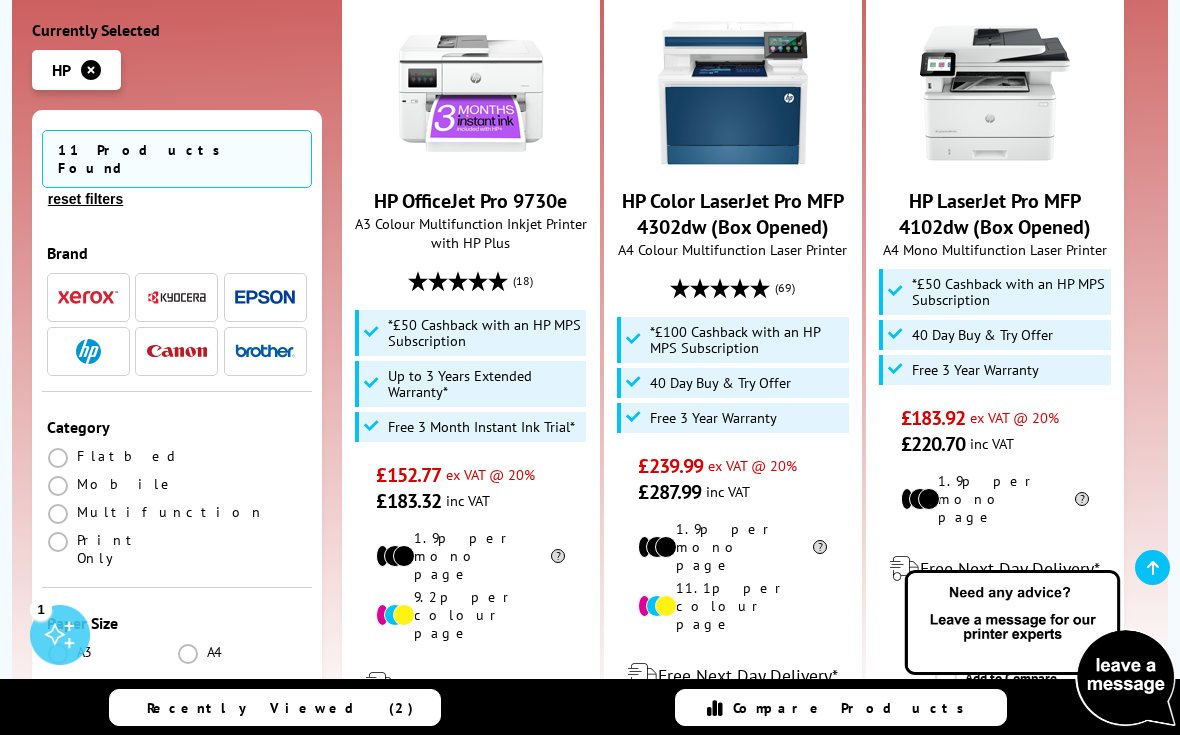 click at bounding box center [88, 351] 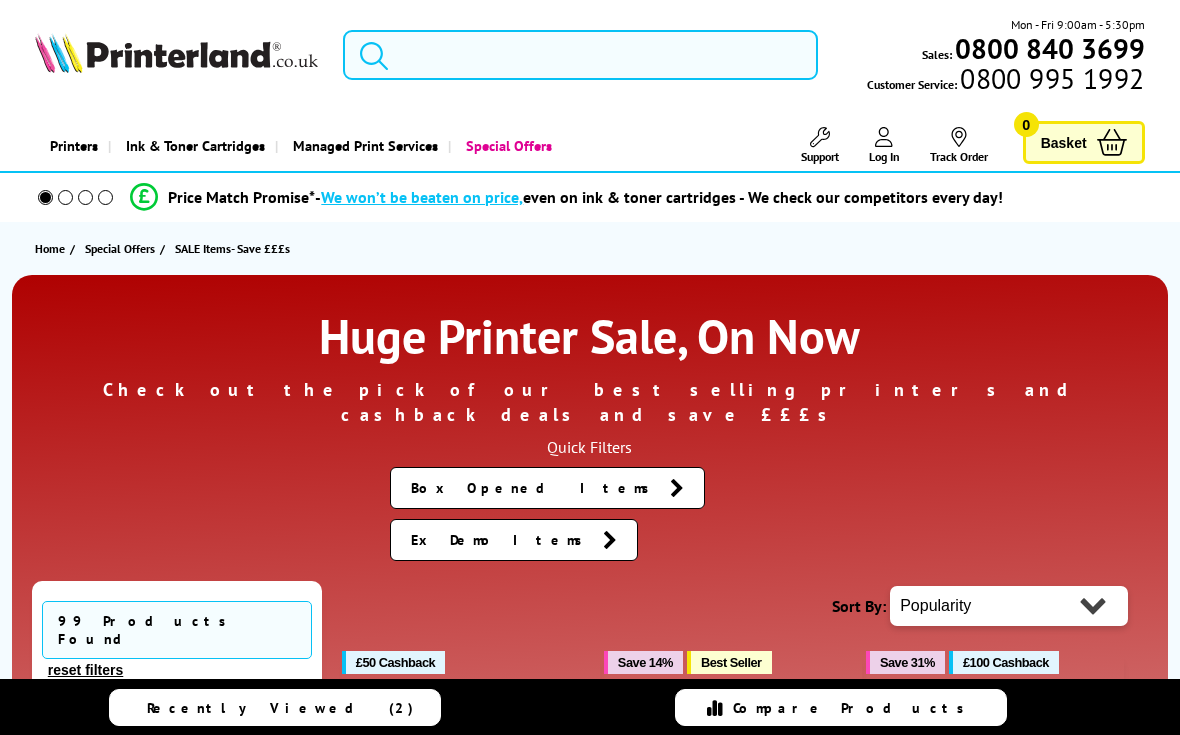 scroll, scrollTop: 0, scrollLeft: 0, axis: both 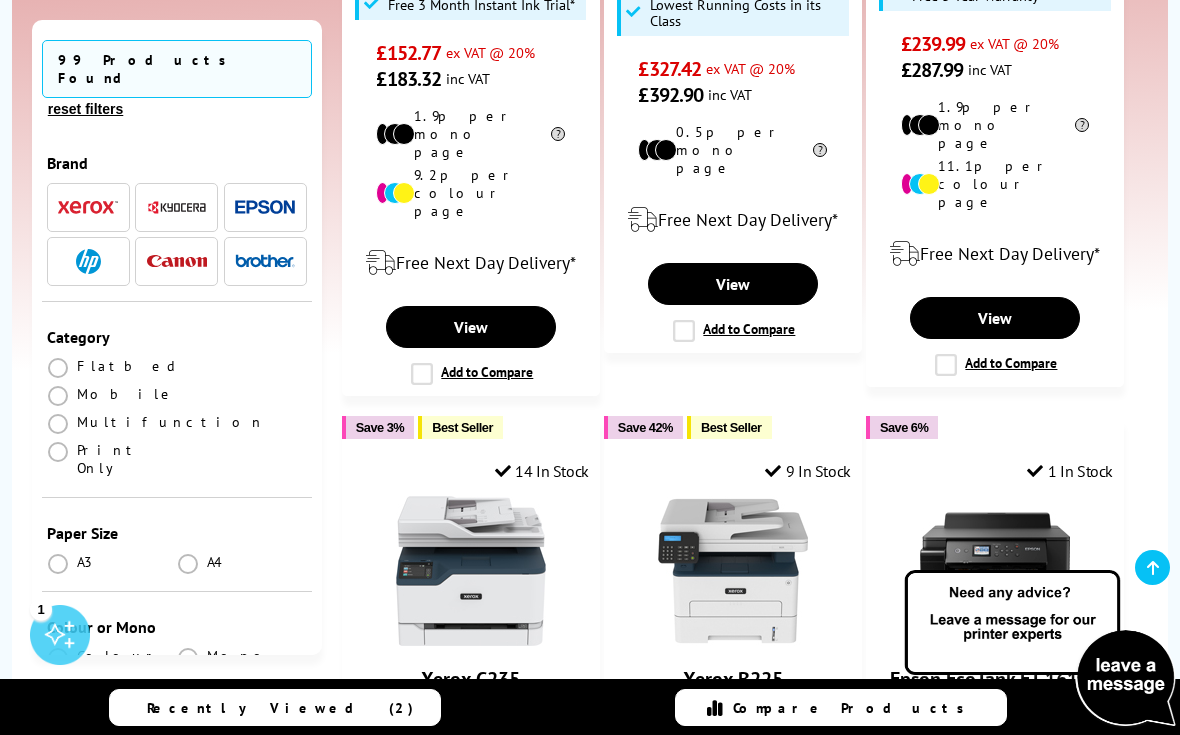 click at bounding box center (188, 658) 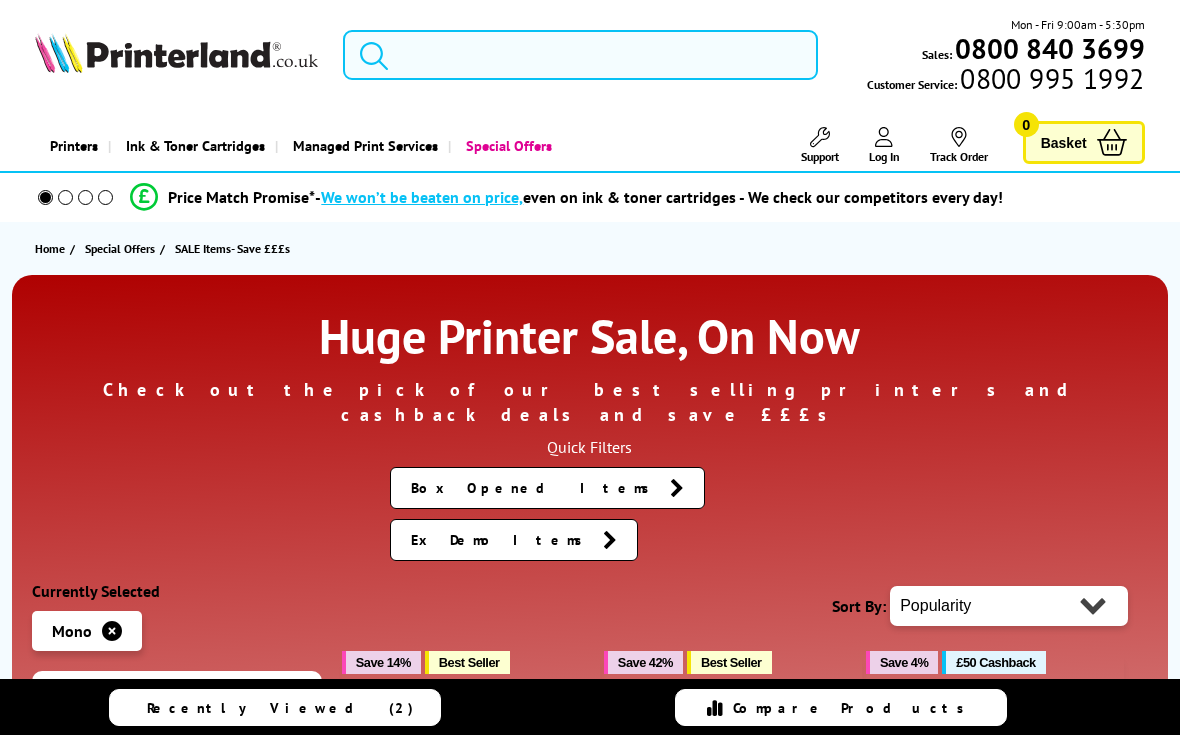 scroll, scrollTop: 0, scrollLeft: 0, axis: both 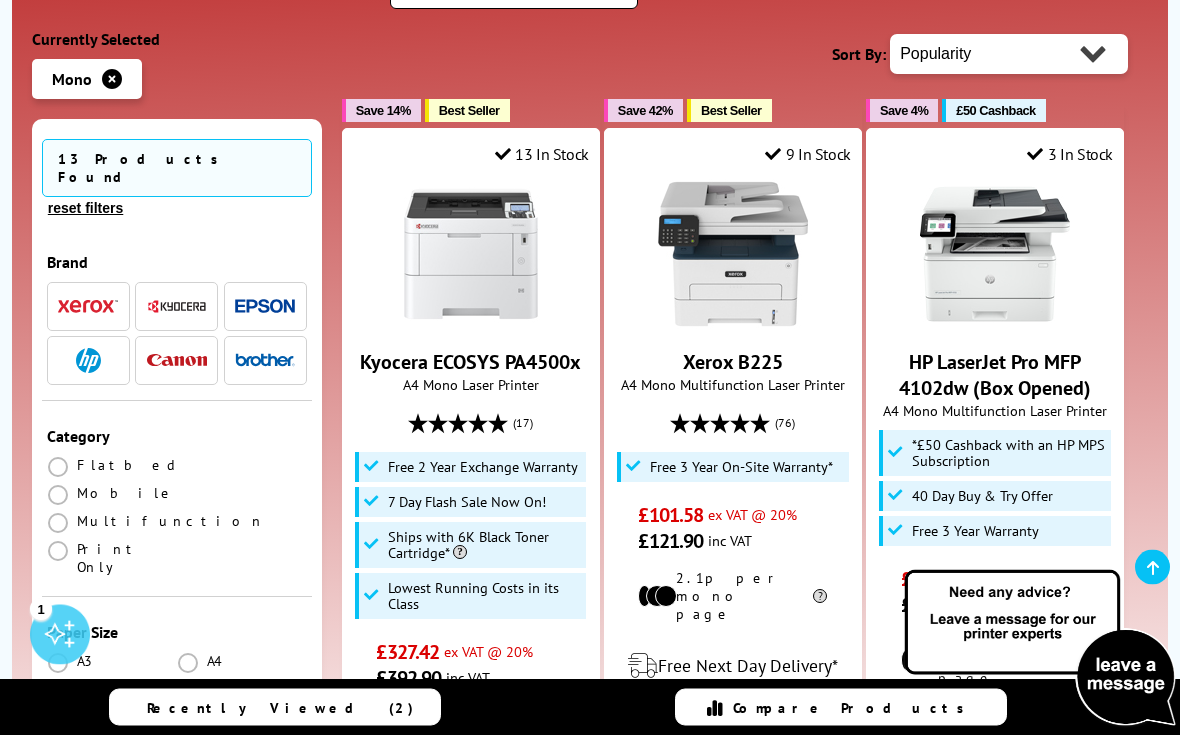 click on "Paper Size" at bounding box center [177, 633] 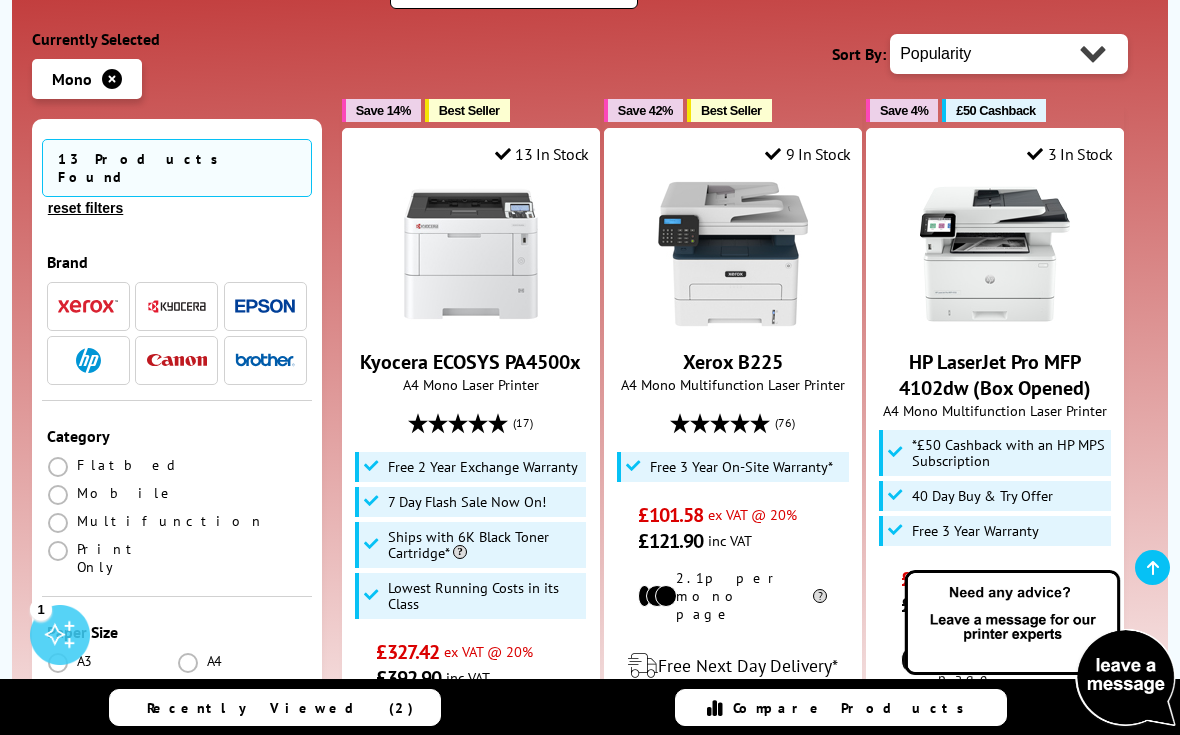 click at bounding box center [188, 663] 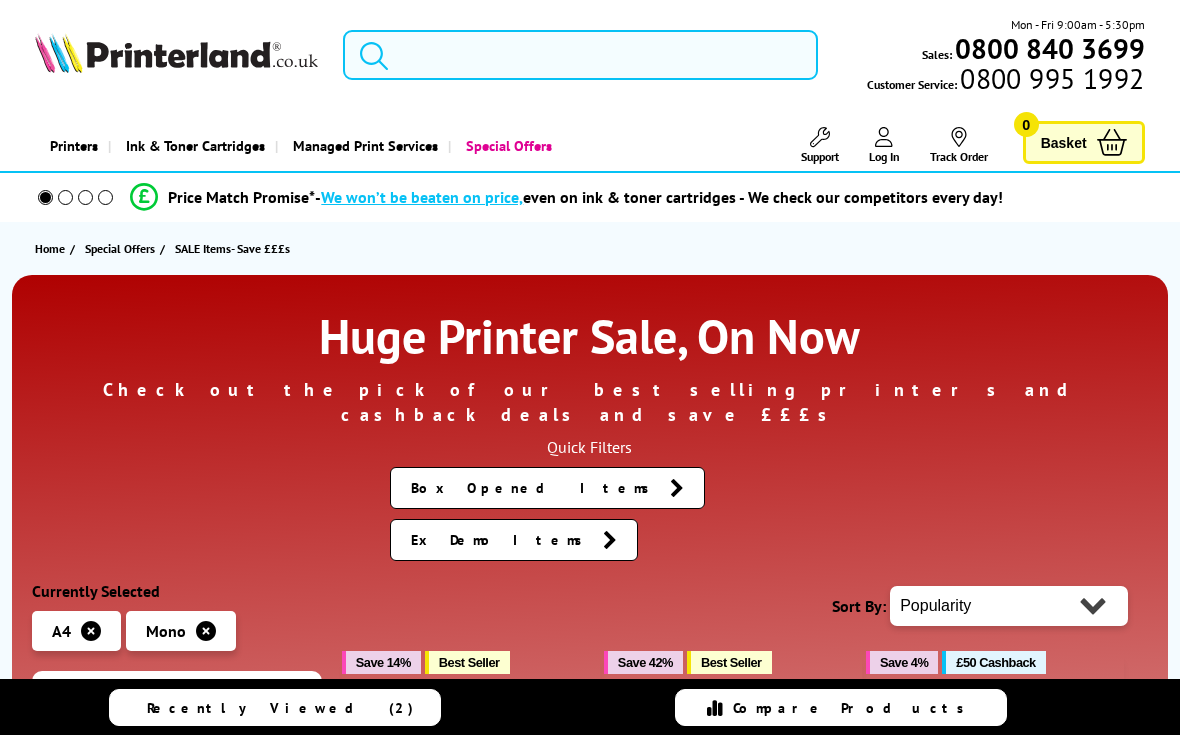 scroll, scrollTop: 0, scrollLeft: 0, axis: both 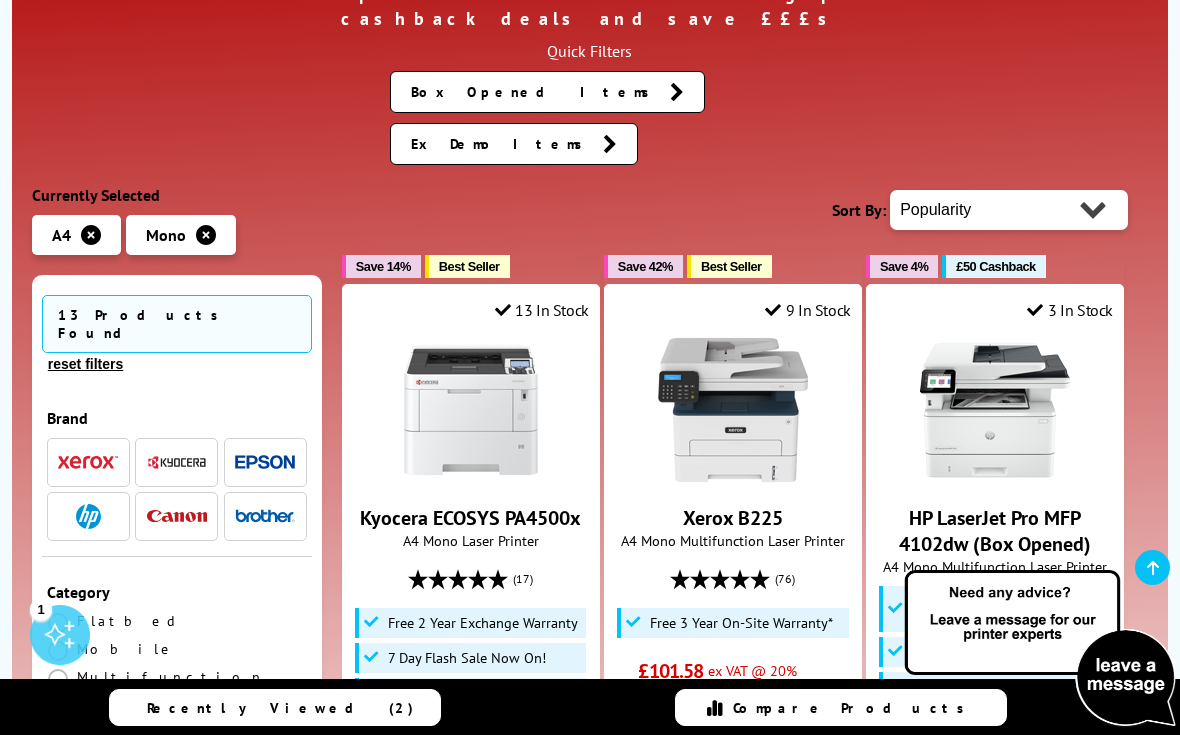 click at bounding box center [88, 516] 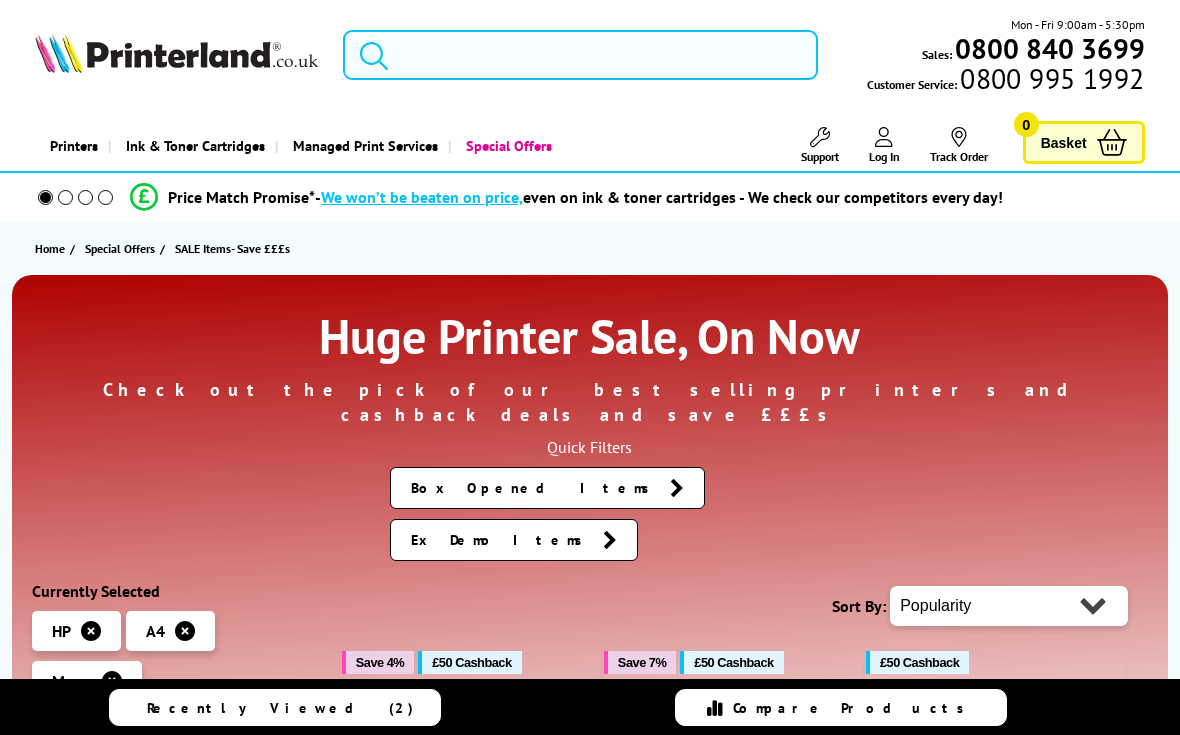 scroll, scrollTop: 0, scrollLeft: 0, axis: both 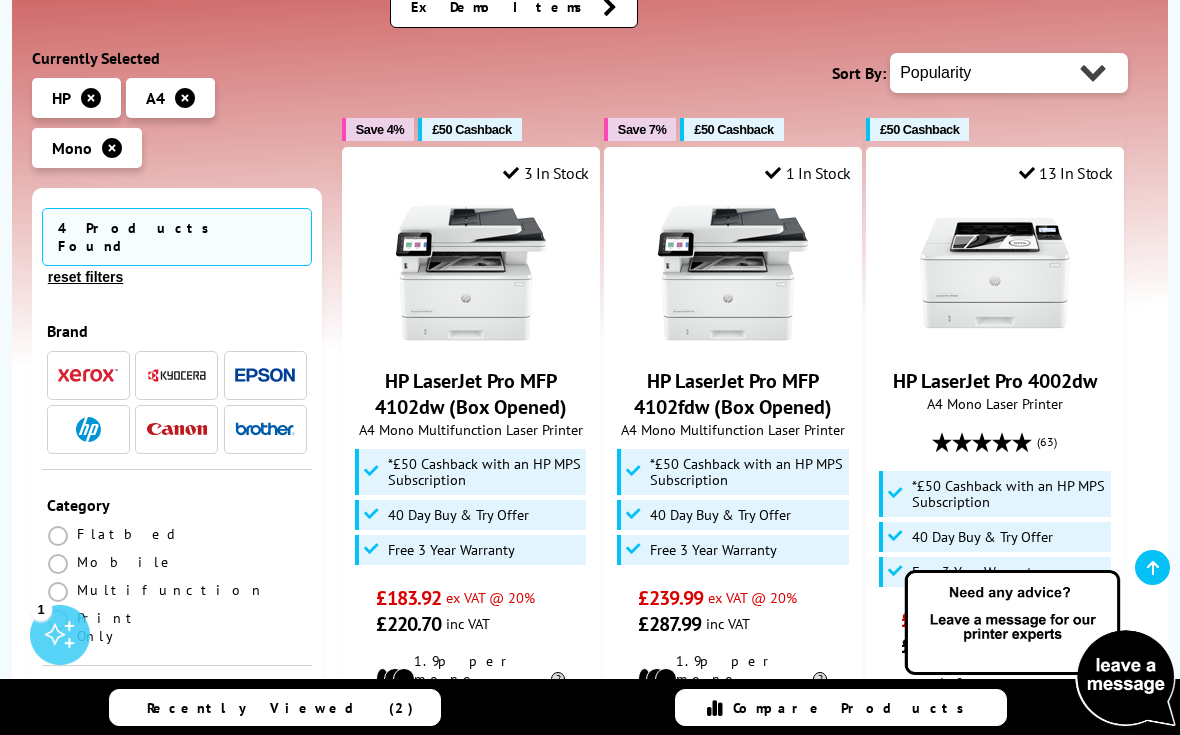 click on "HP LaserJet Pro MFP 4102dw (Box Opened)" at bounding box center [471, 394] 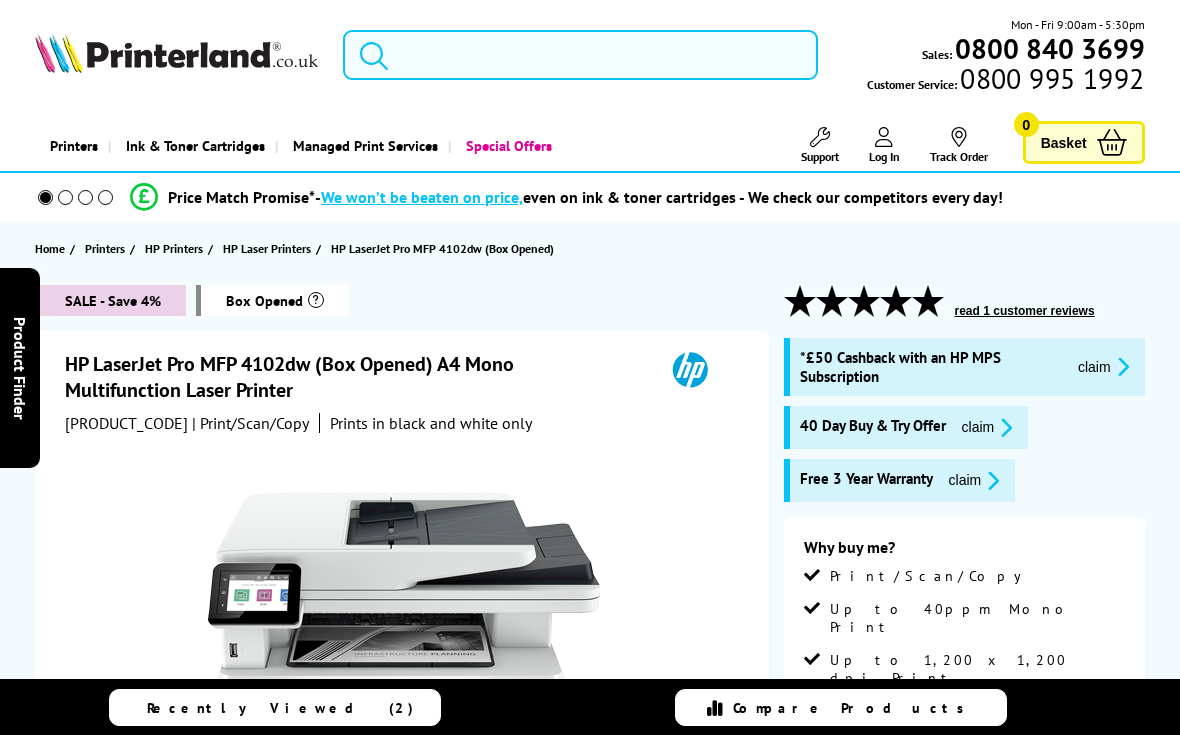 scroll, scrollTop: 0, scrollLeft: 0, axis: both 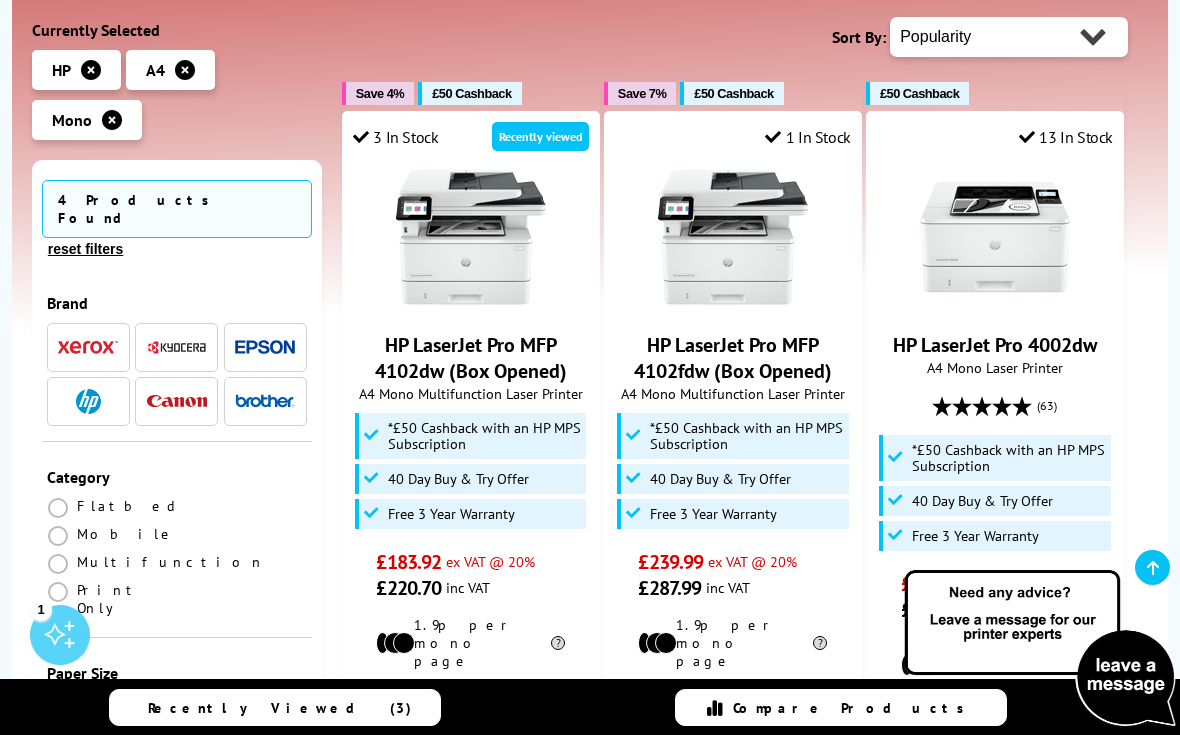 click on "HP LaserJet Pro MFP 4102dw (Box Opened)" at bounding box center [471, 358] 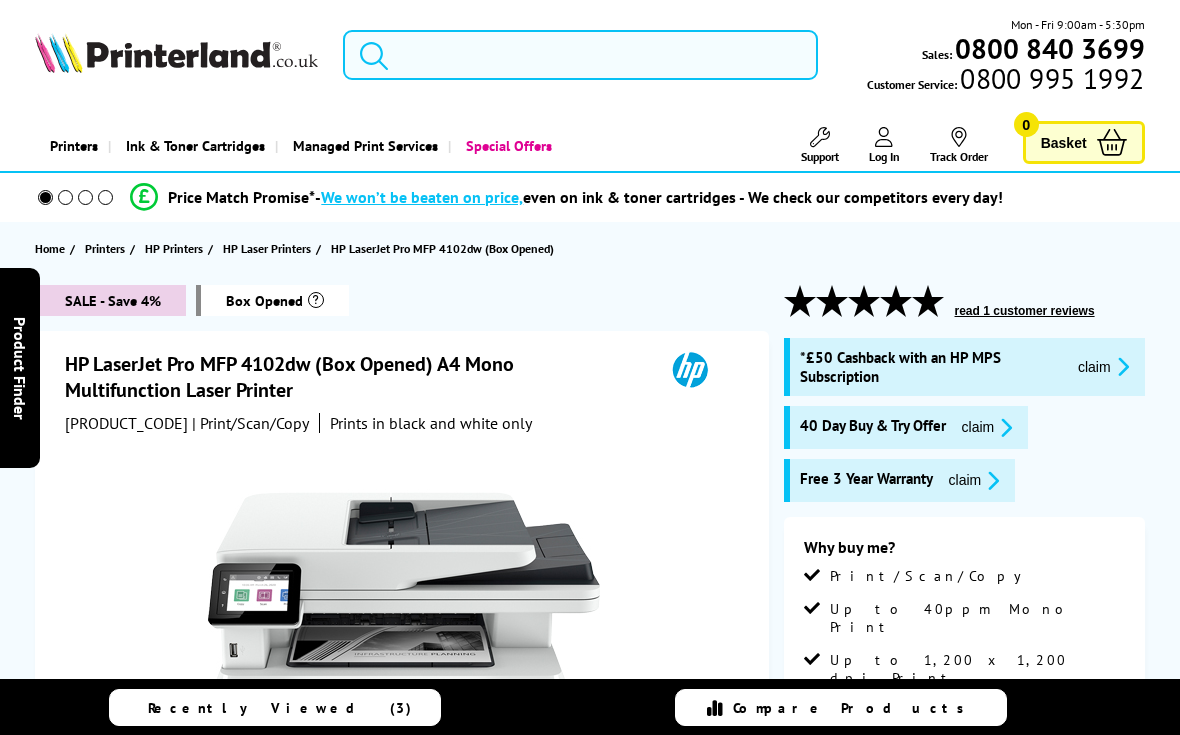 scroll, scrollTop: 0, scrollLeft: 0, axis: both 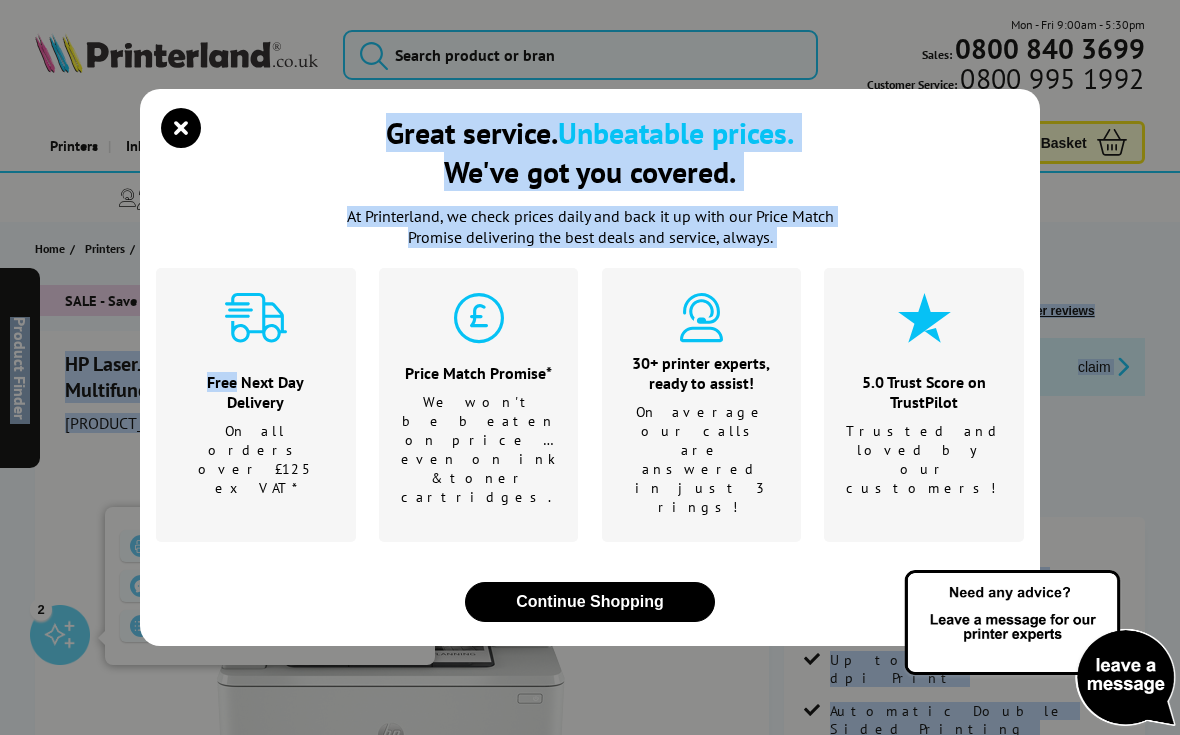click at bounding box center [181, 128] 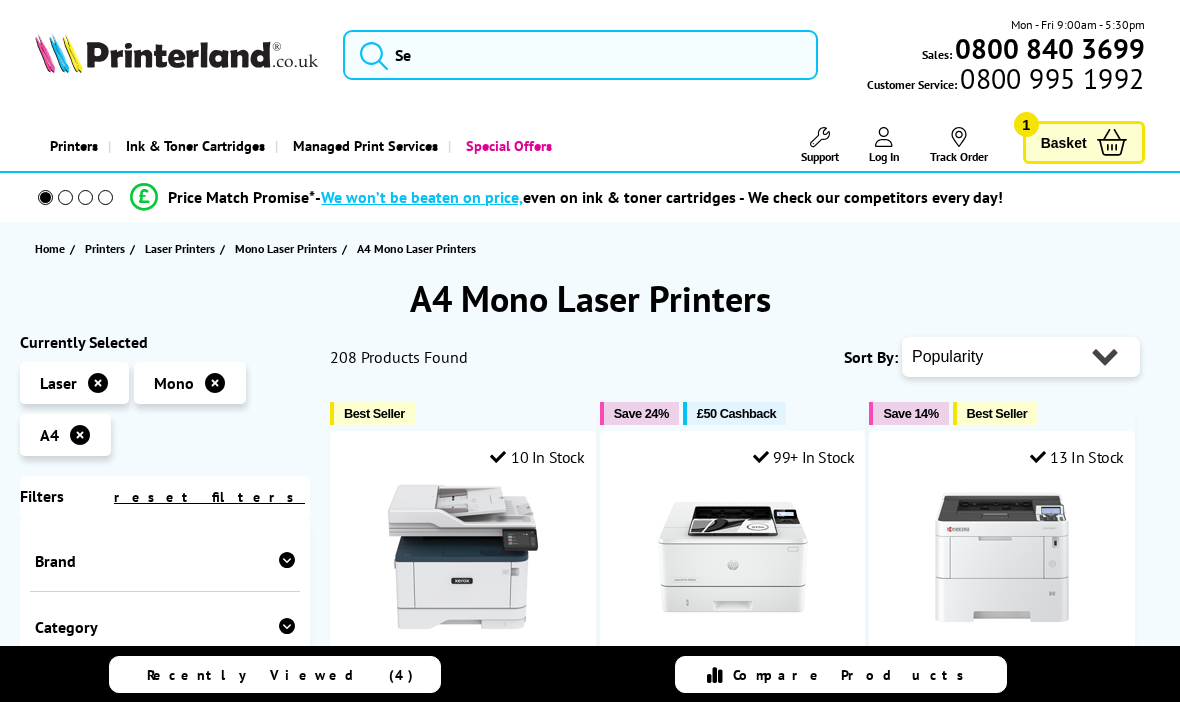 scroll, scrollTop: 0, scrollLeft: 0, axis: both 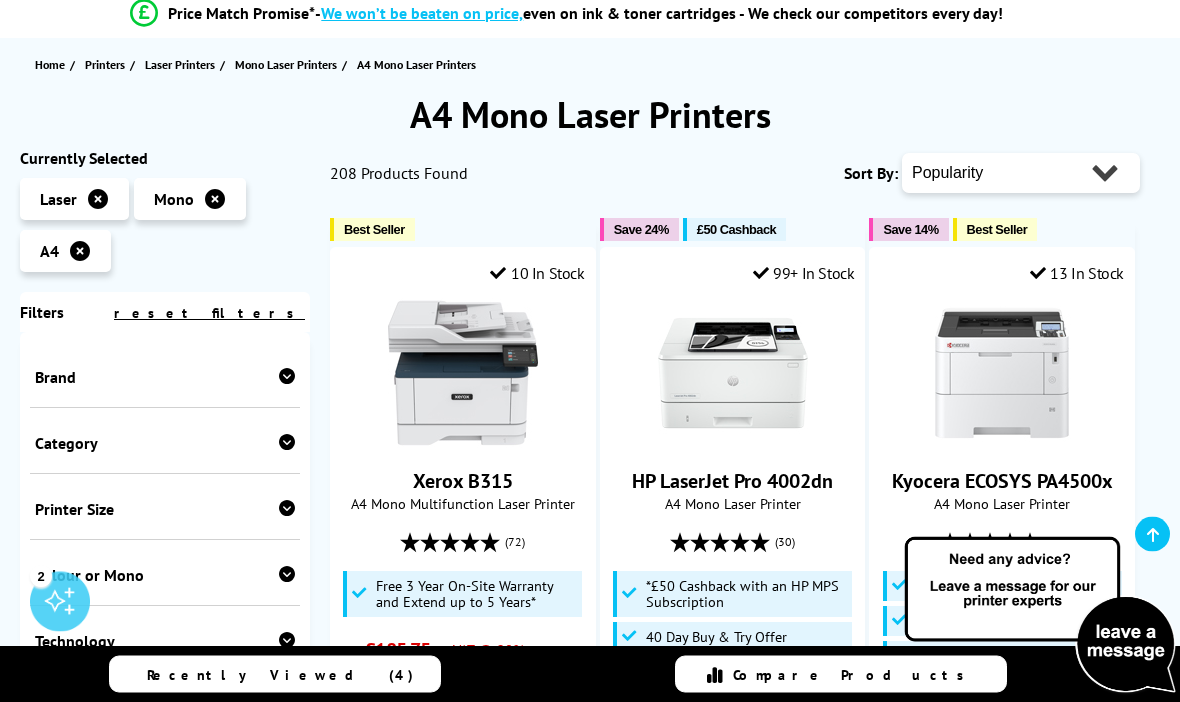 click on "Brand" at bounding box center [165, 378] 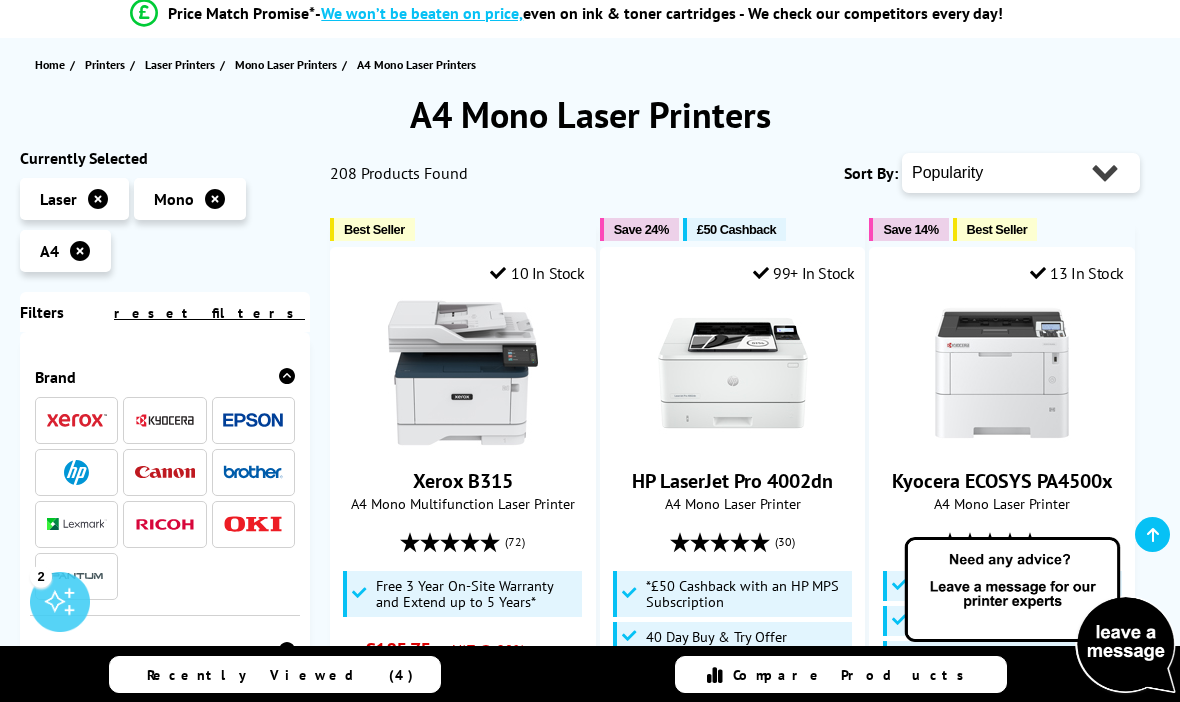 click at bounding box center [76, 472] 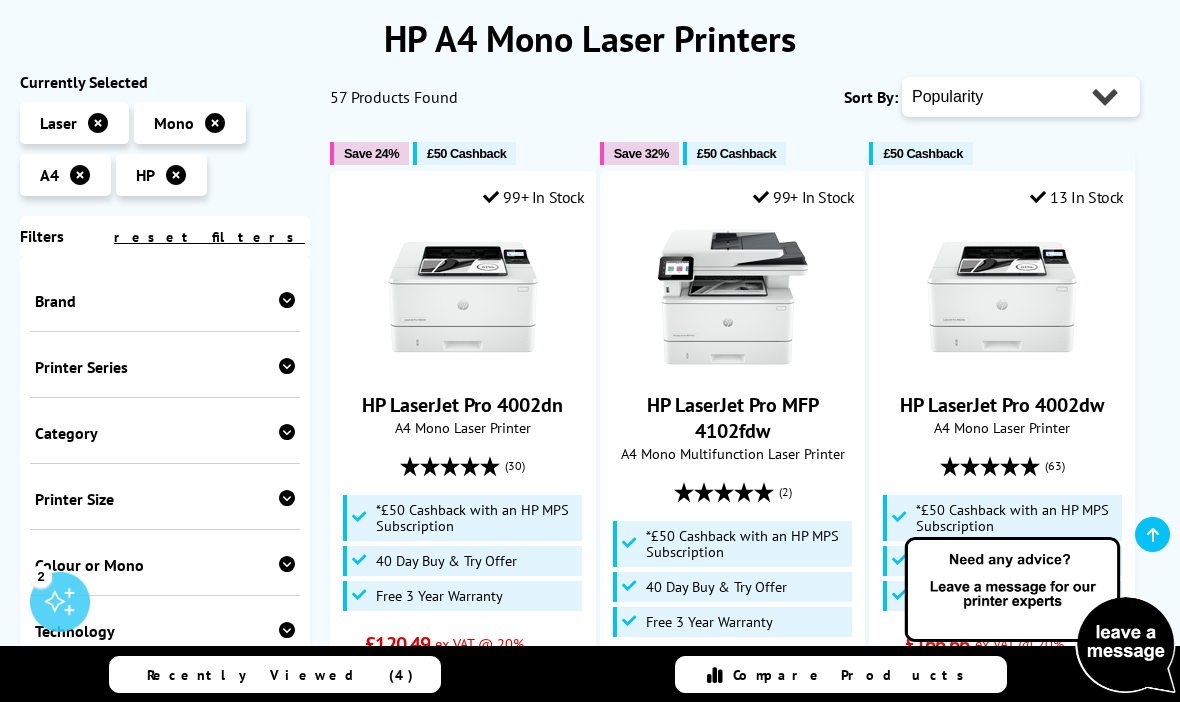 scroll, scrollTop: 226, scrollLeft: 0, axis: vertical 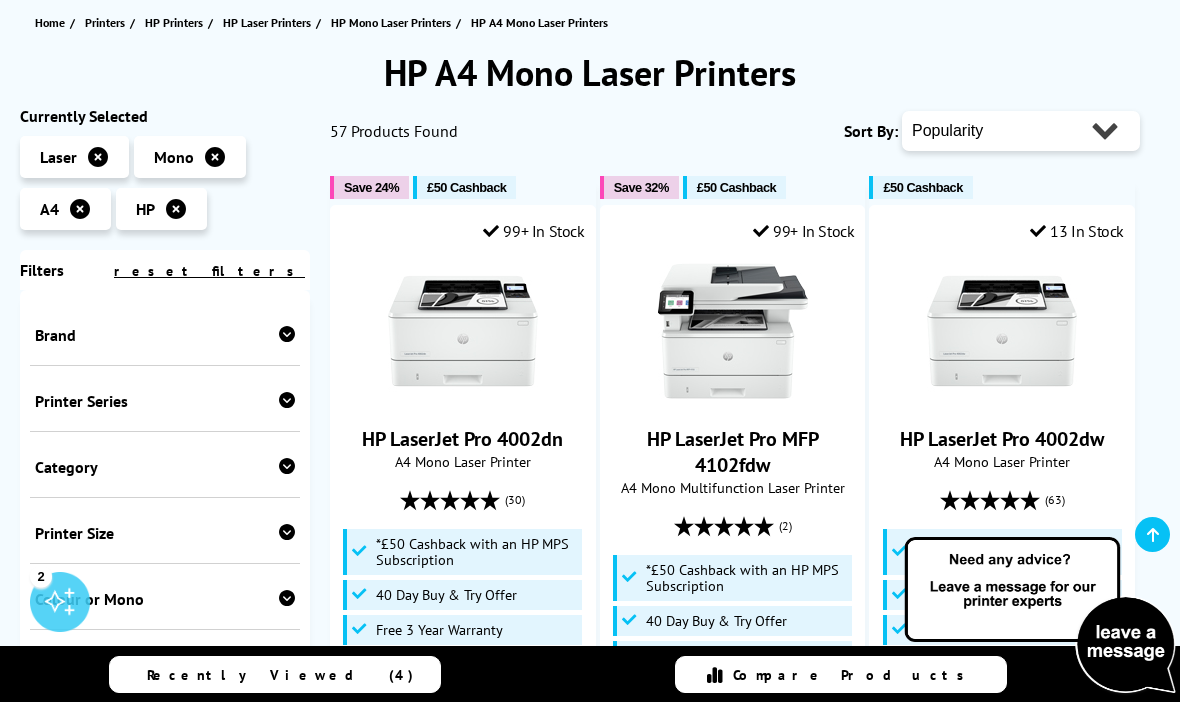 click on "Popularity
Rating
Price - Low to High
Price - High to Low
Running Costs - Low to High
Size - Small to Large" at bounding box center (1021, 131) 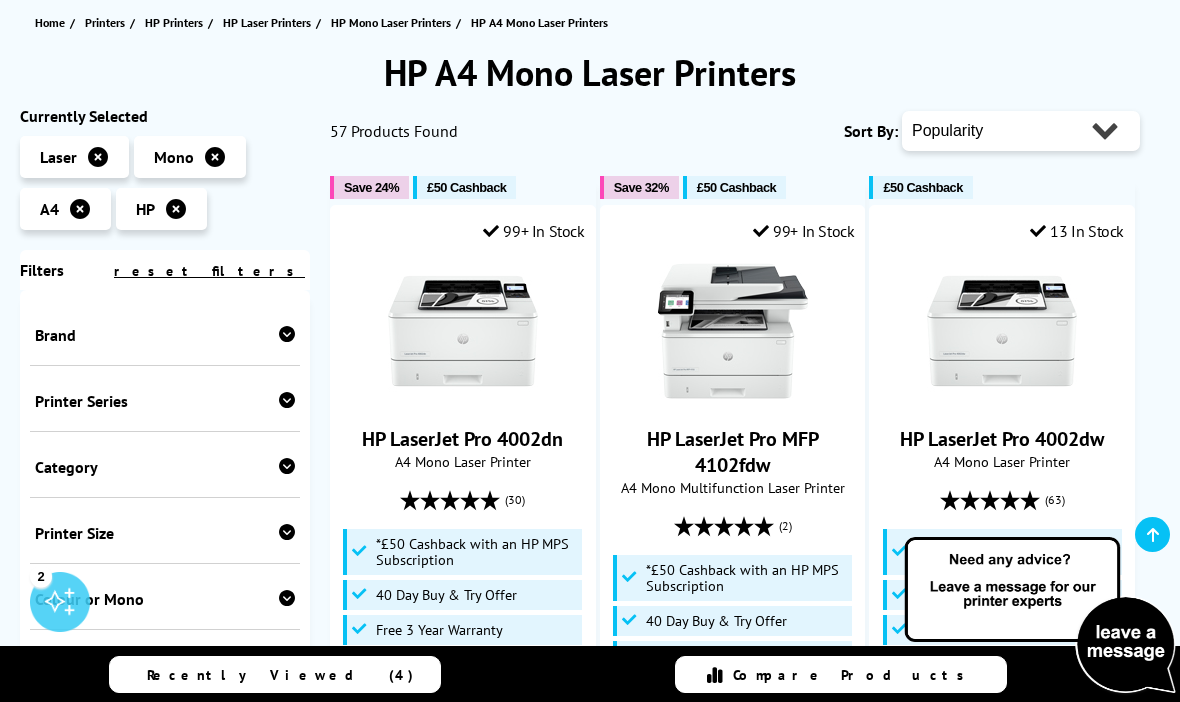 select on "Price Ascending" 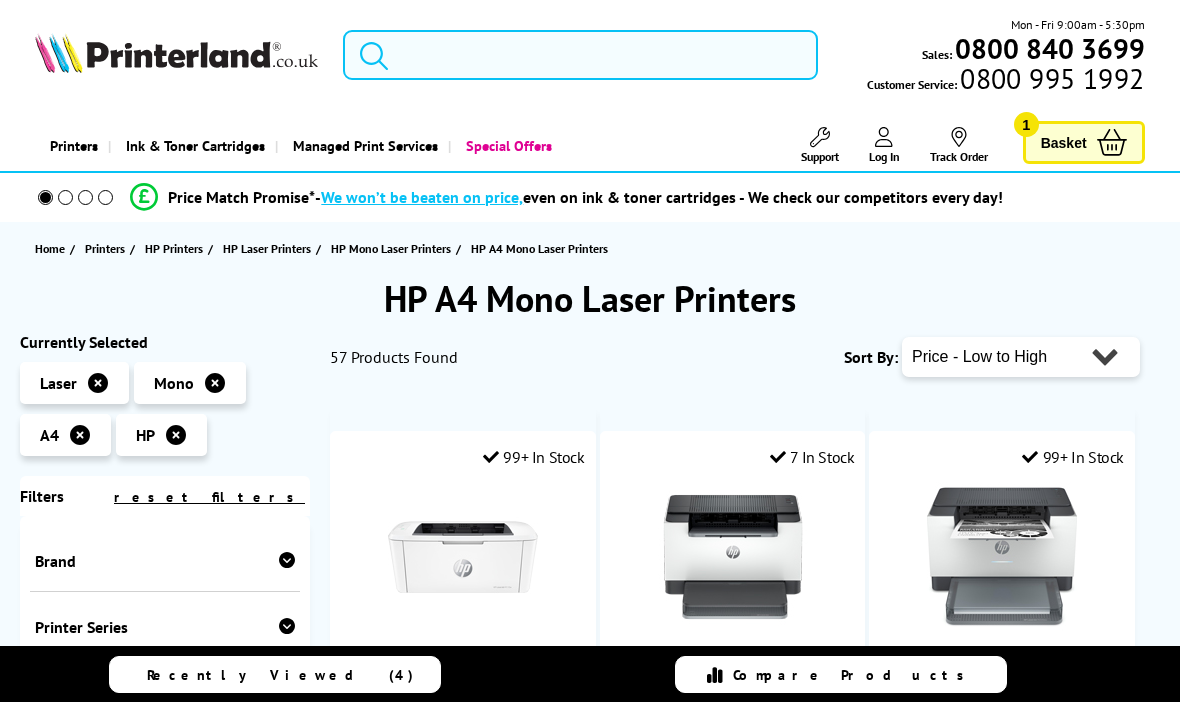 scroll, scrollTop: 0, scrollLeft: 0, axis: both 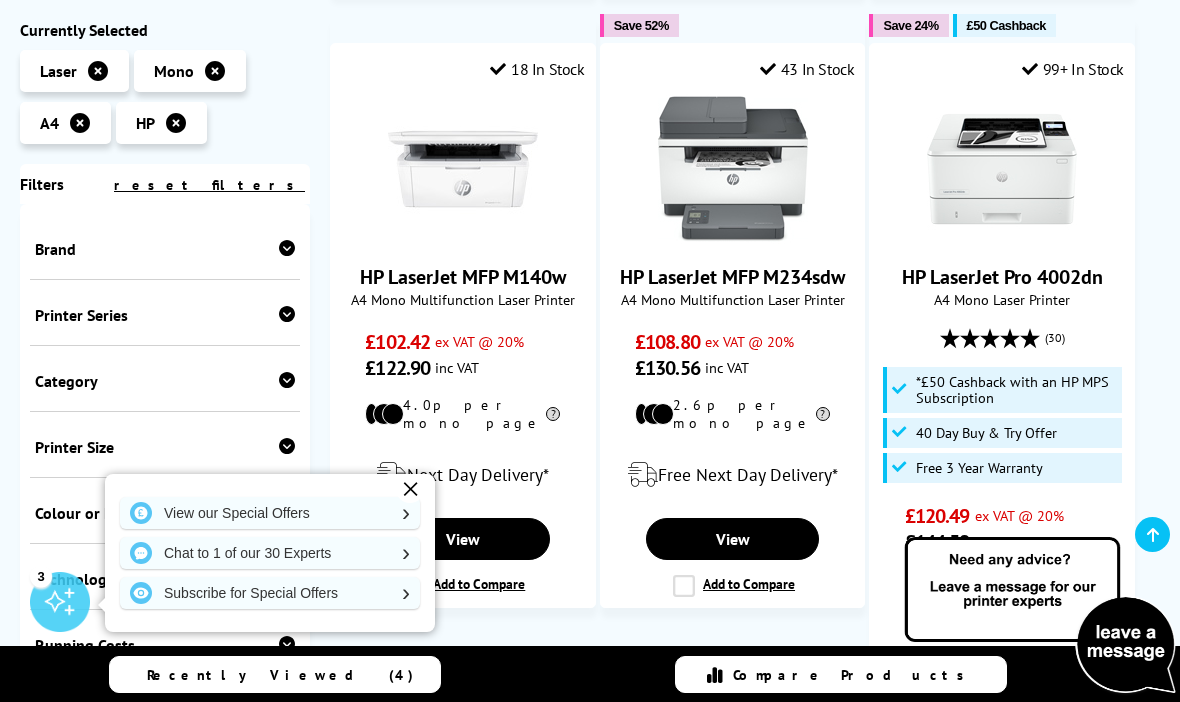 click on "View" at bounding box center (733, 539) 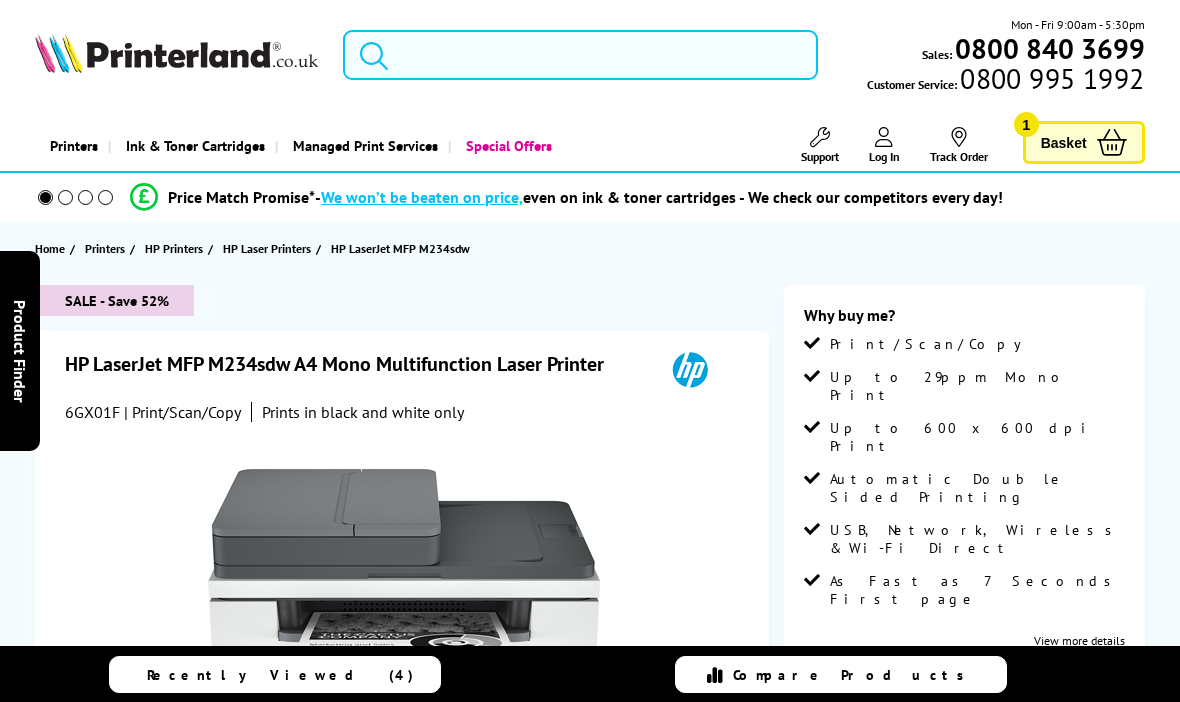 scroll, scrollTop: 0, scrollLeft: 0, axis: both 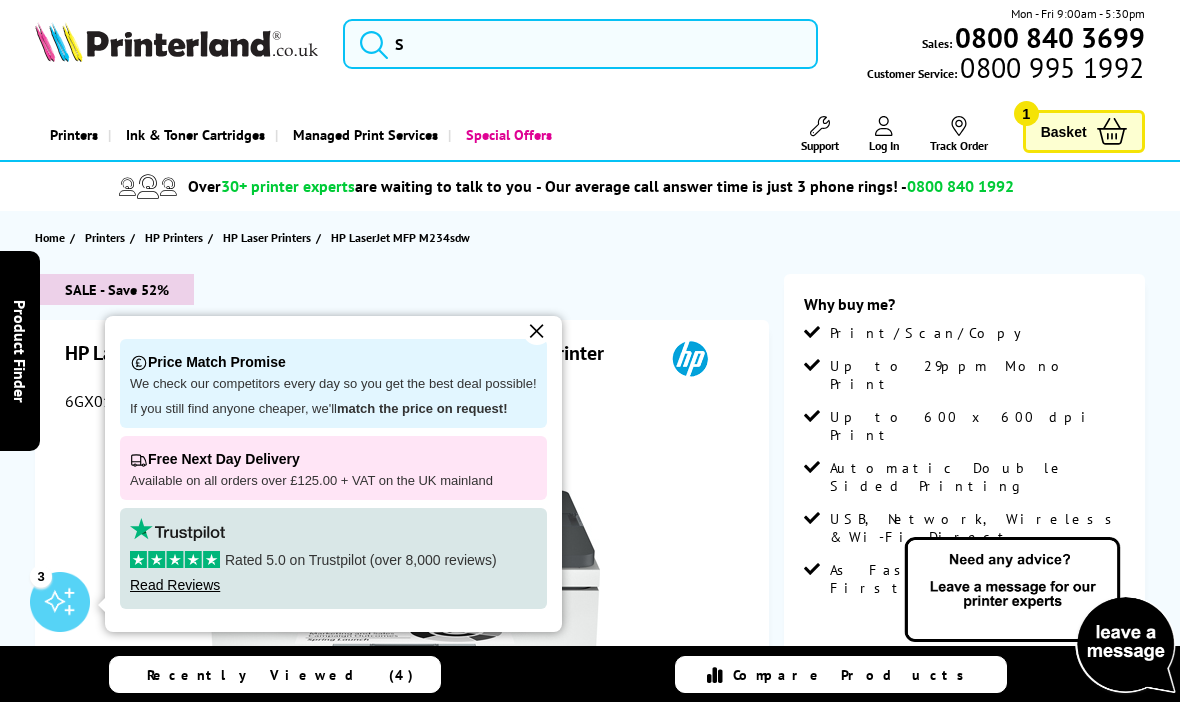 click on "✕" at bounding box center (537, 331) 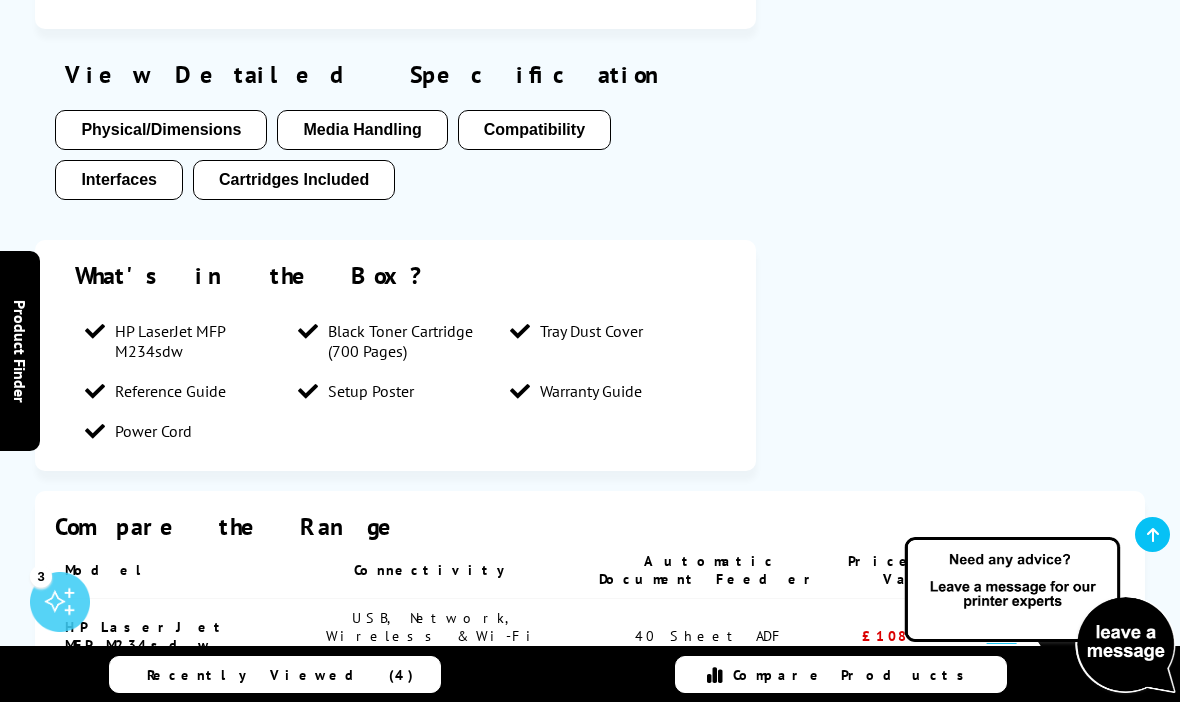 scroll, scrollTop: 1886, scrollLeft: 0, axis: vertical 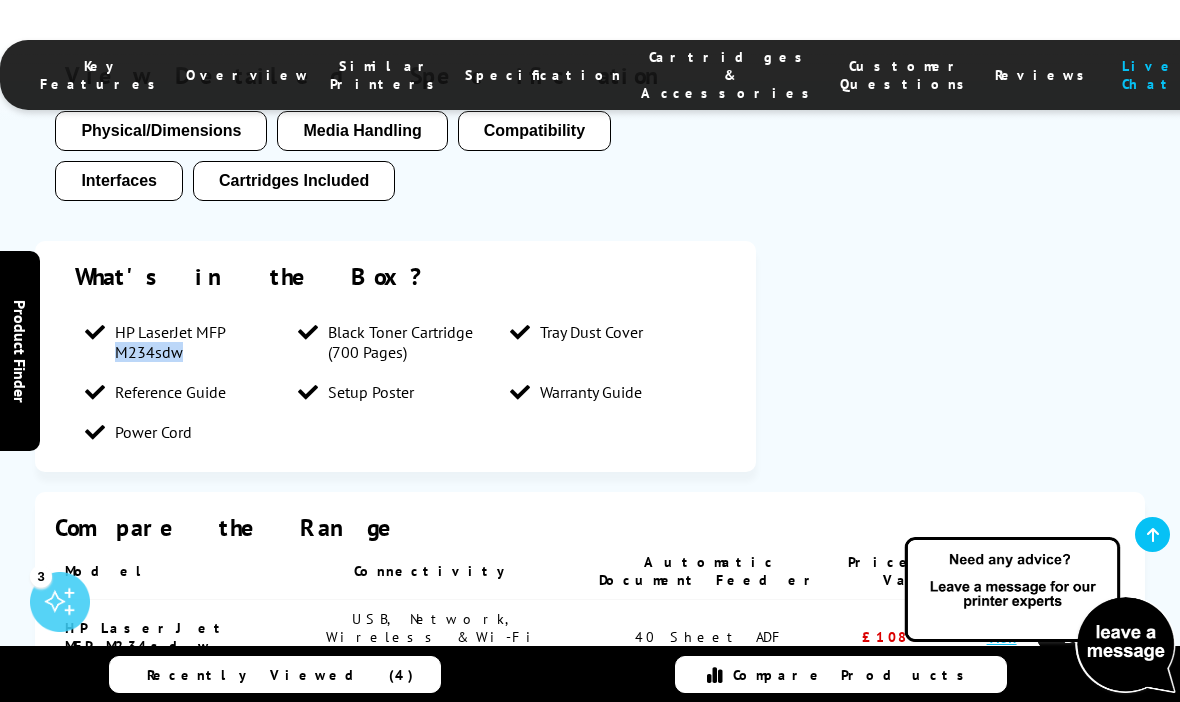 copy on "M234sdw" 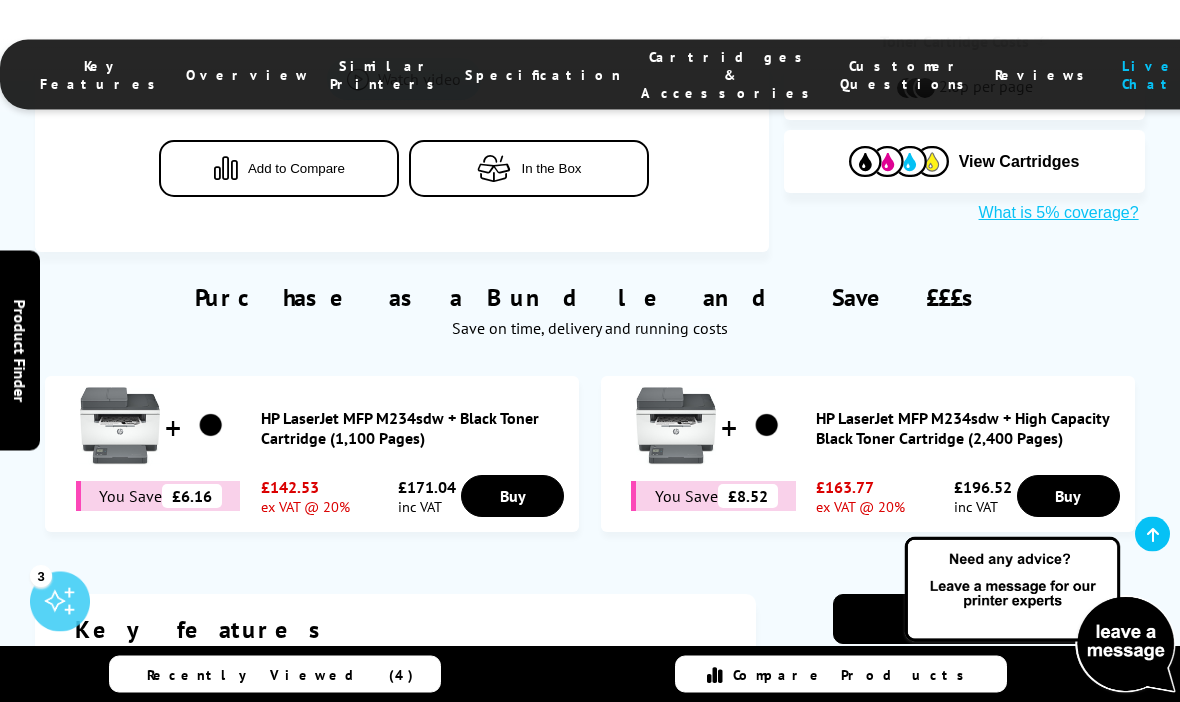 scroll, scrollTop: 939, scrollLeft: 0, axis: vertical 